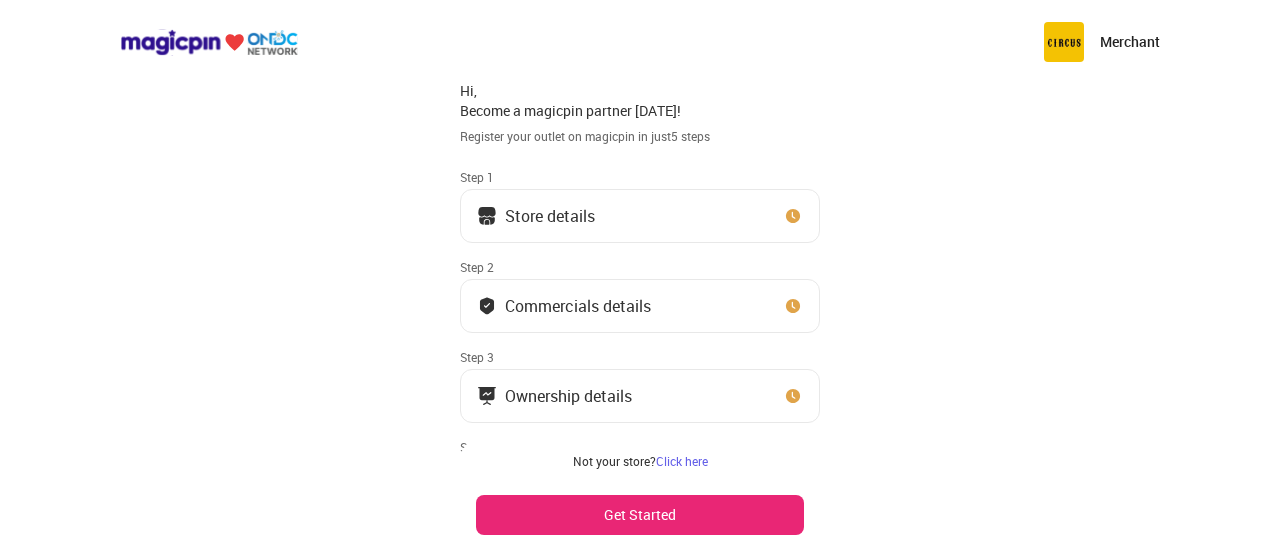 scroll, scrollTop: 0, scrollLeft: 0, axis: both 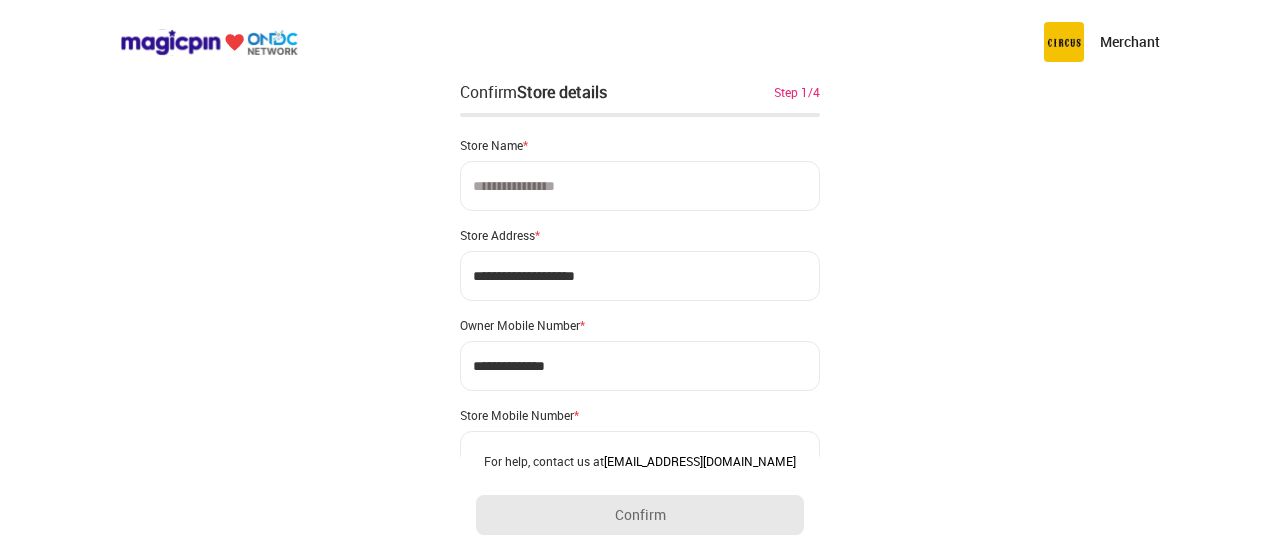 click at bounding box center (640, 186) 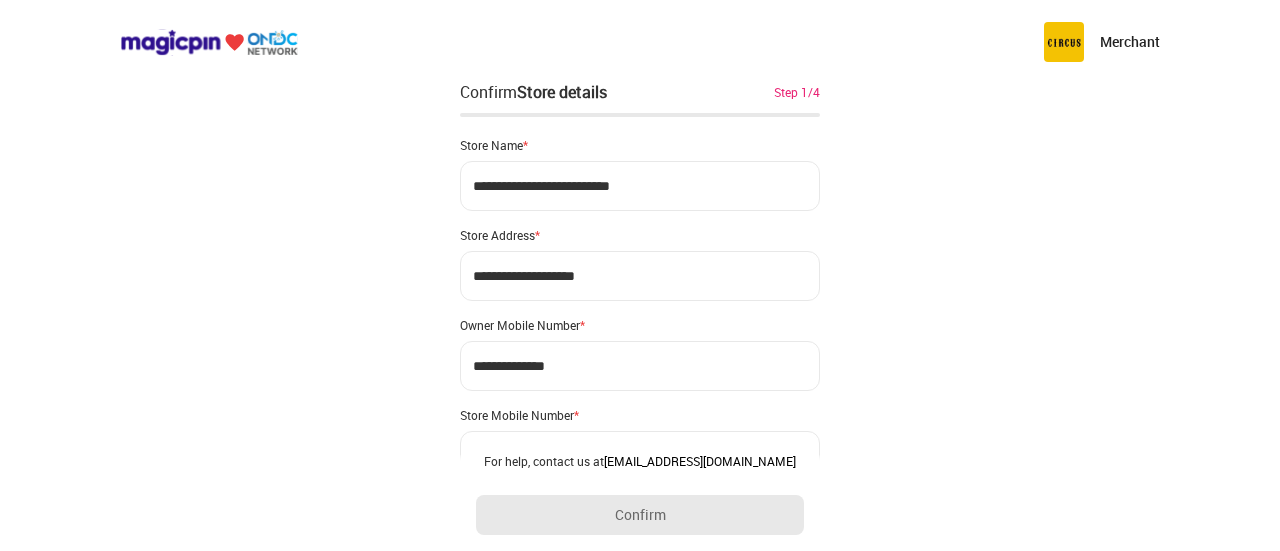 type on "**********" 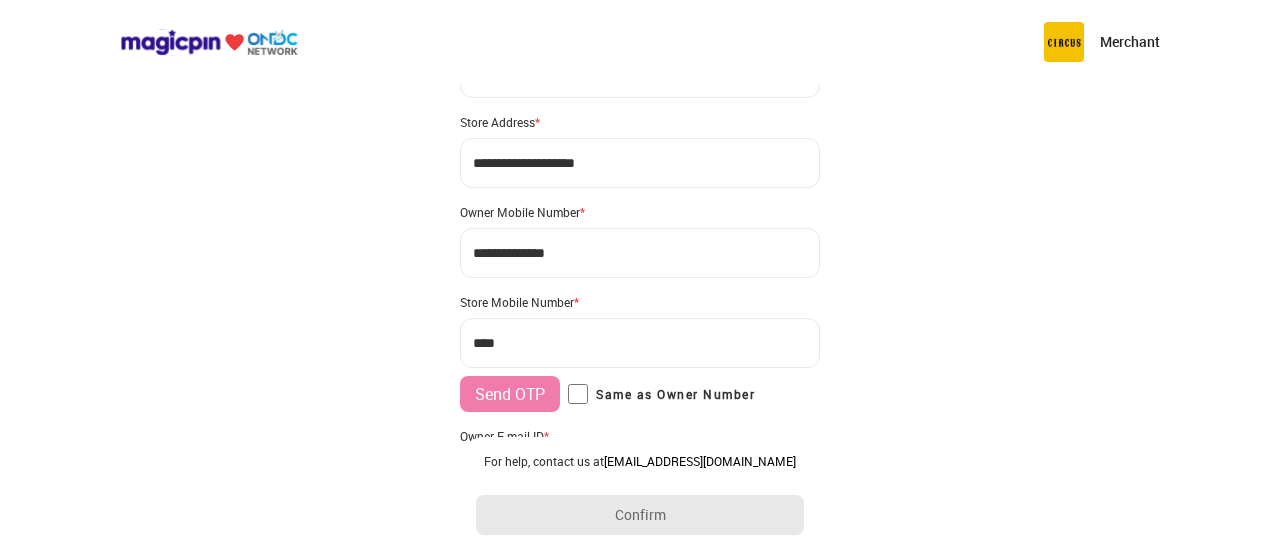 scroll, scrollTop: 114, scrollLeft: 0, axis: vertical 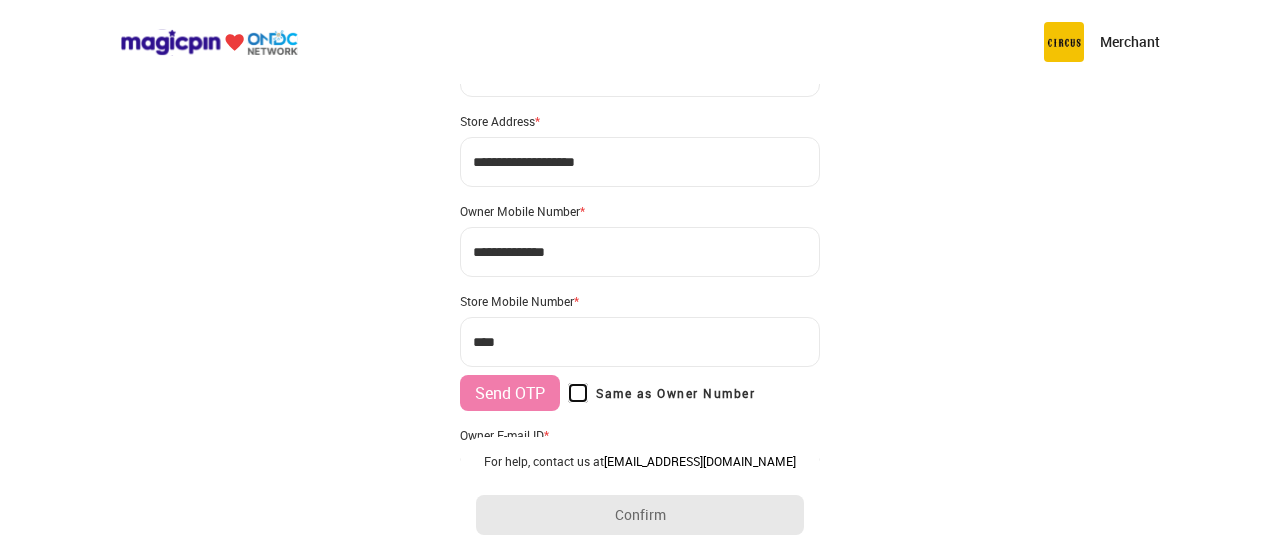 type on "**********" 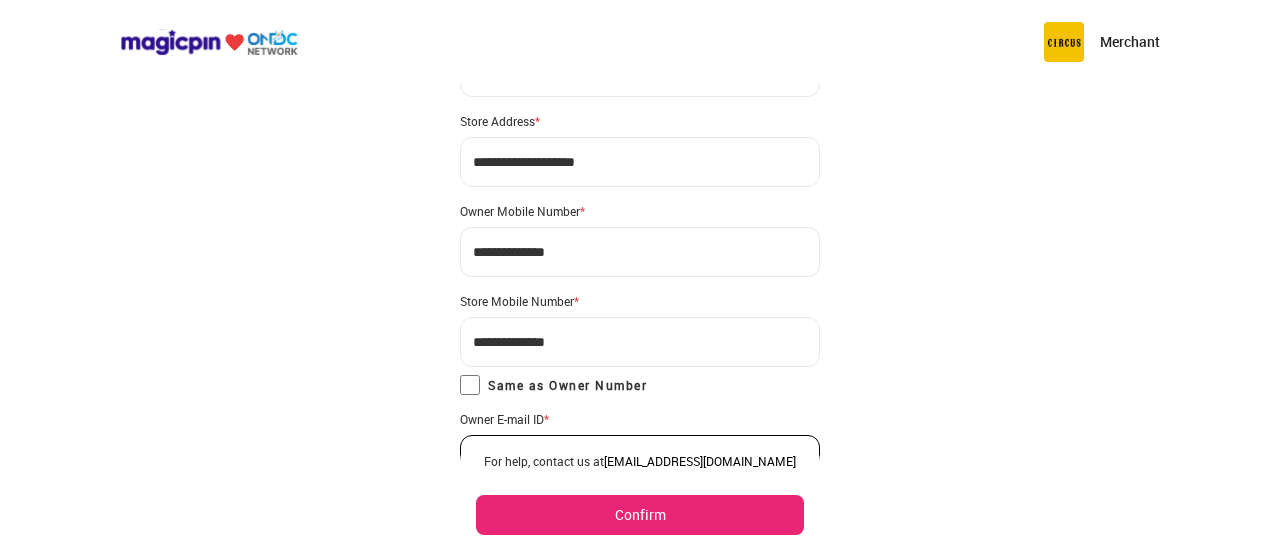 drag, startPoint x: 612, startPoint y: 164, endPoint x: 372, endPoint y: 176, distance: 240.29982 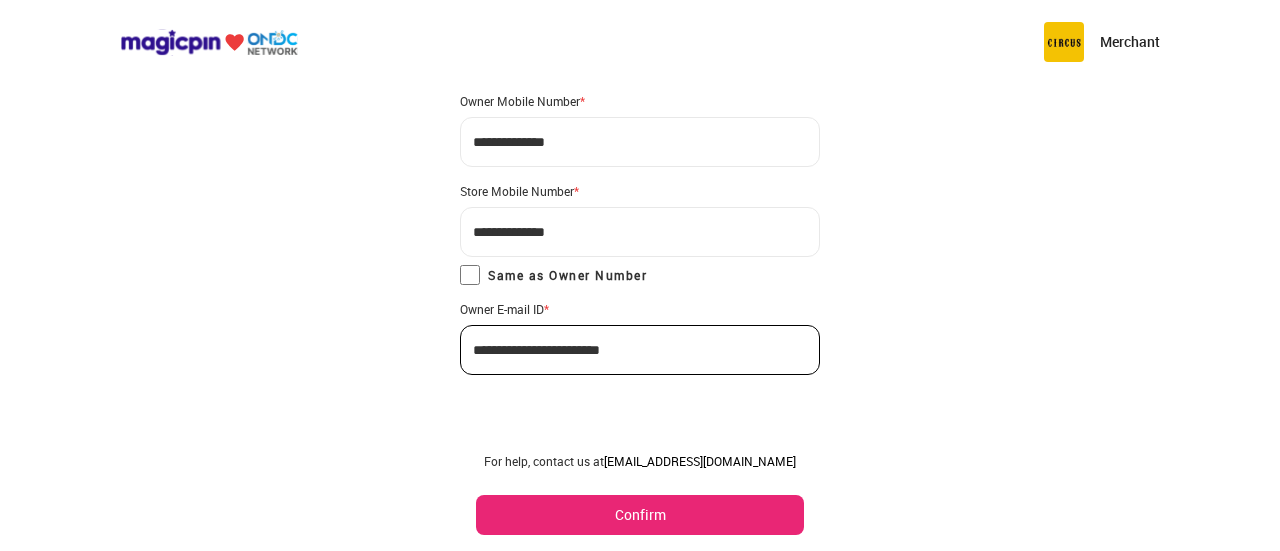 scroll, scrollTop: 0, scrollLeft: 0, axis: both 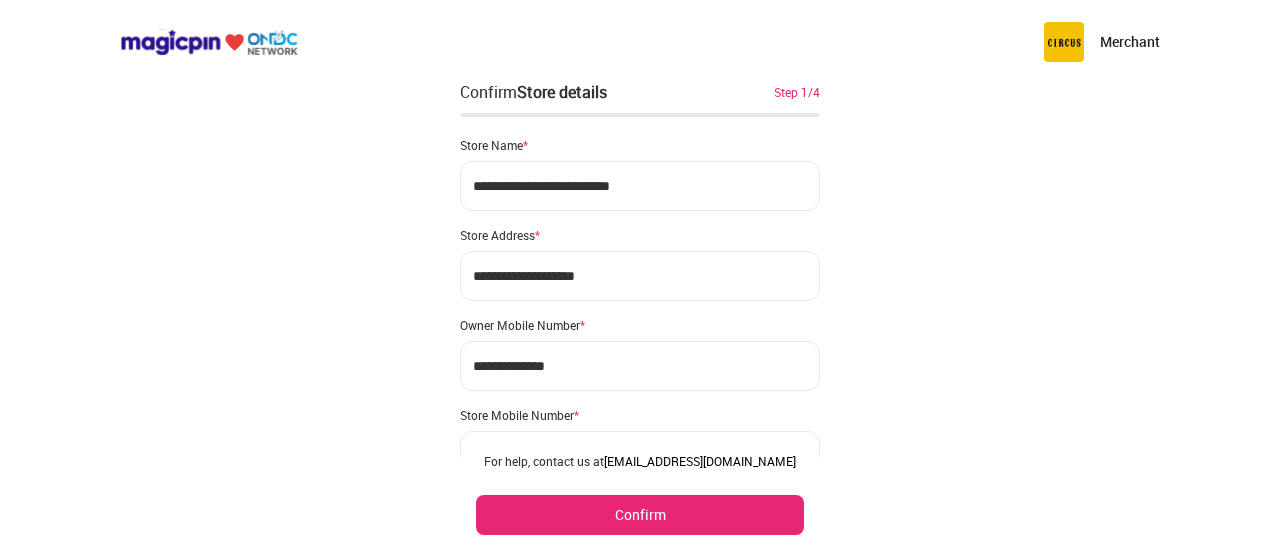 type on "**********" 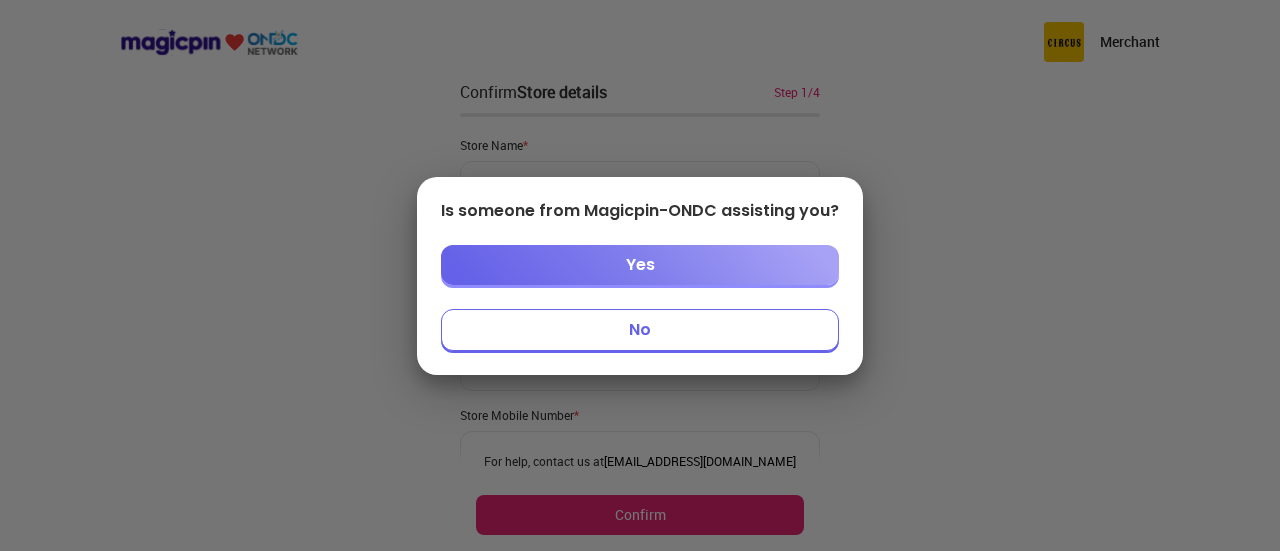 click on "No" at bounding box center [640, 330] 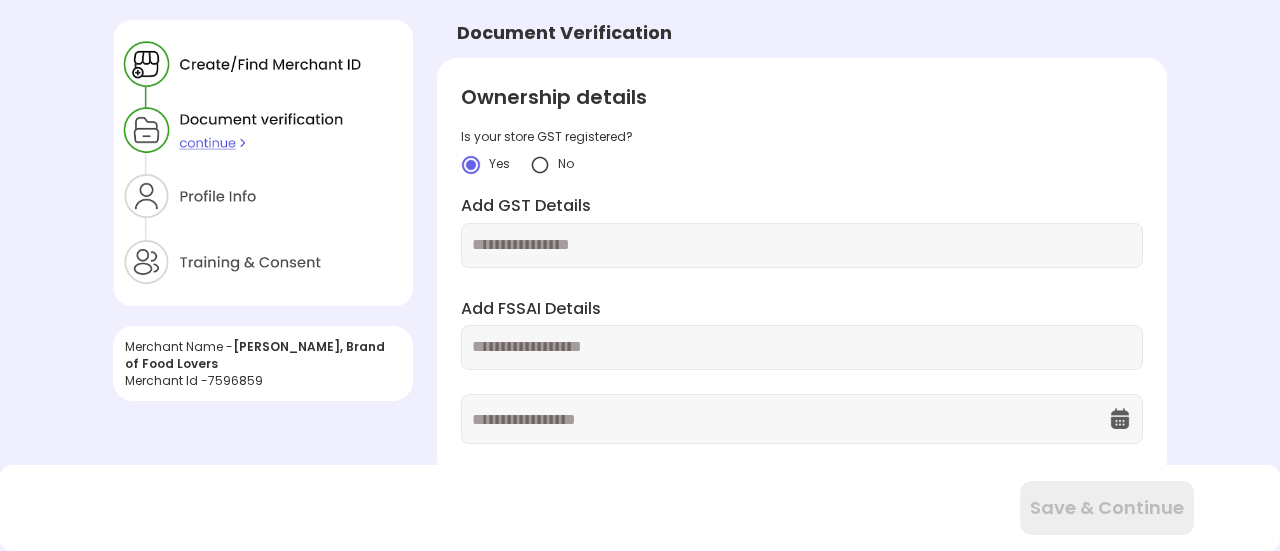 click at bounding box center (802, 245) 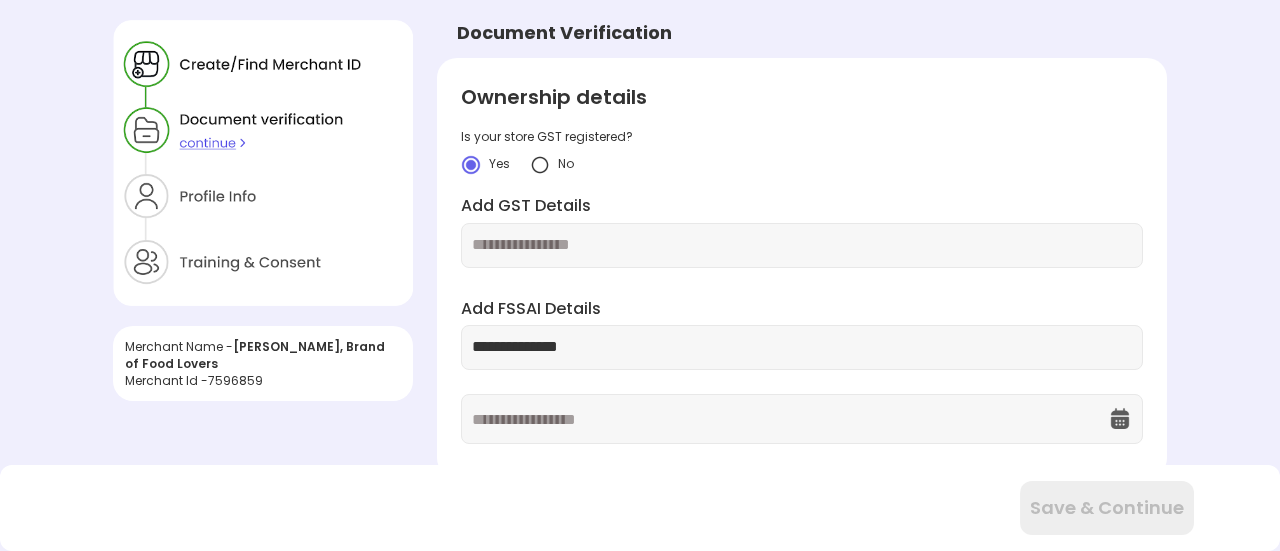 type on "**********" 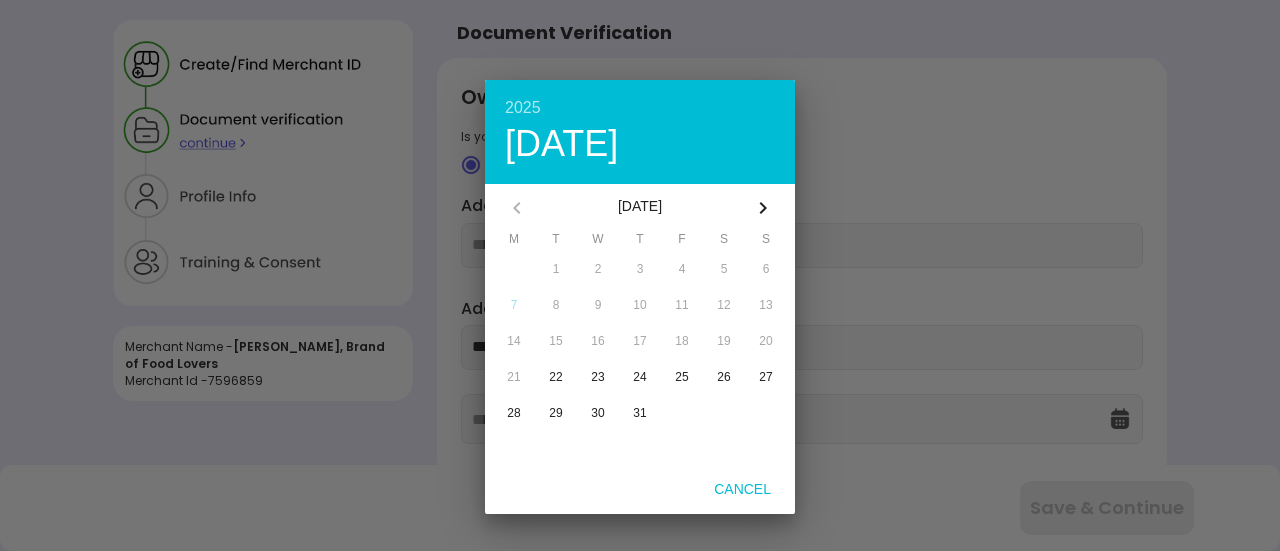 click 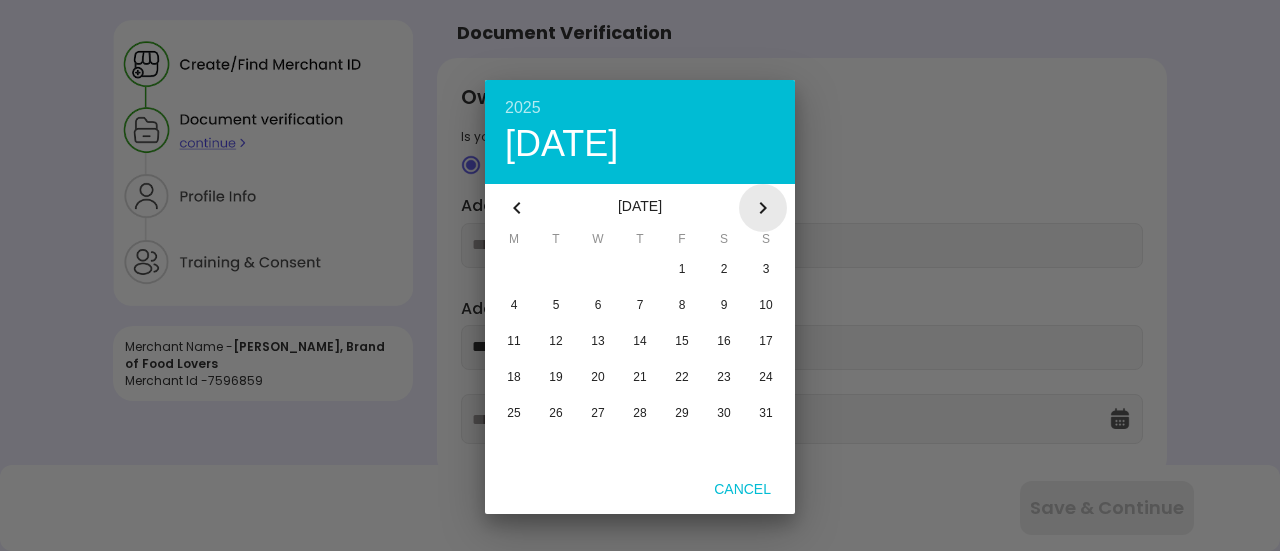 click 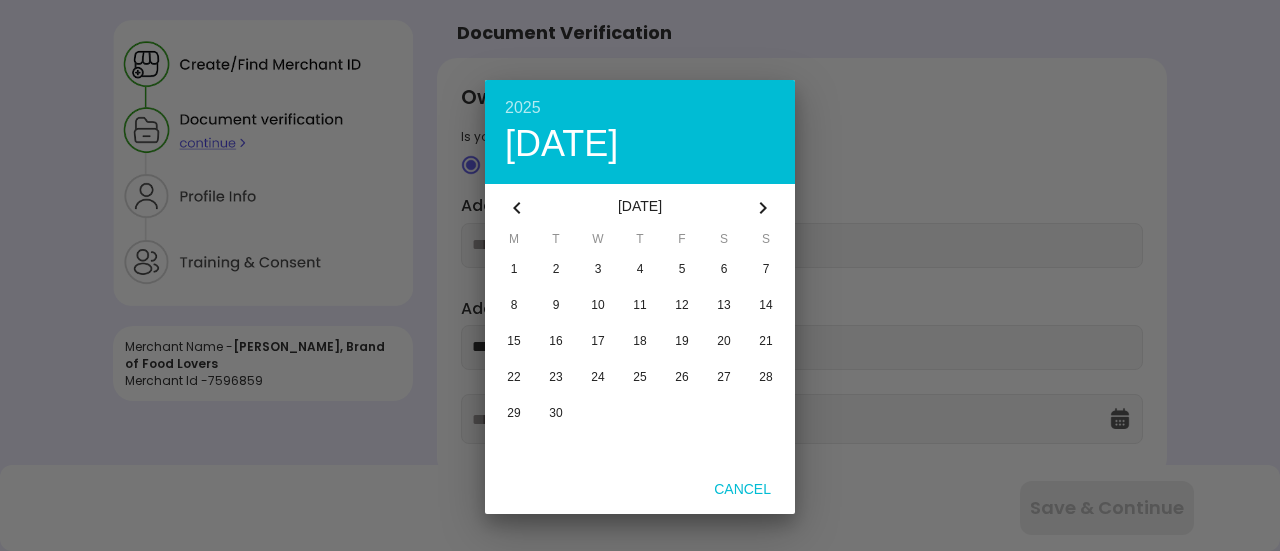 click 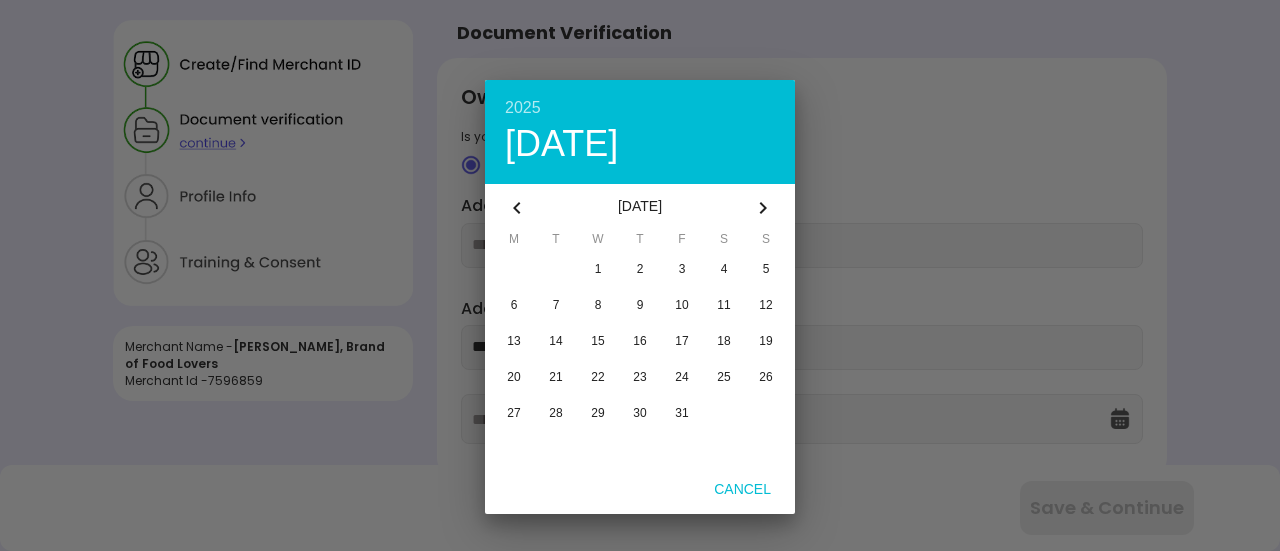 click 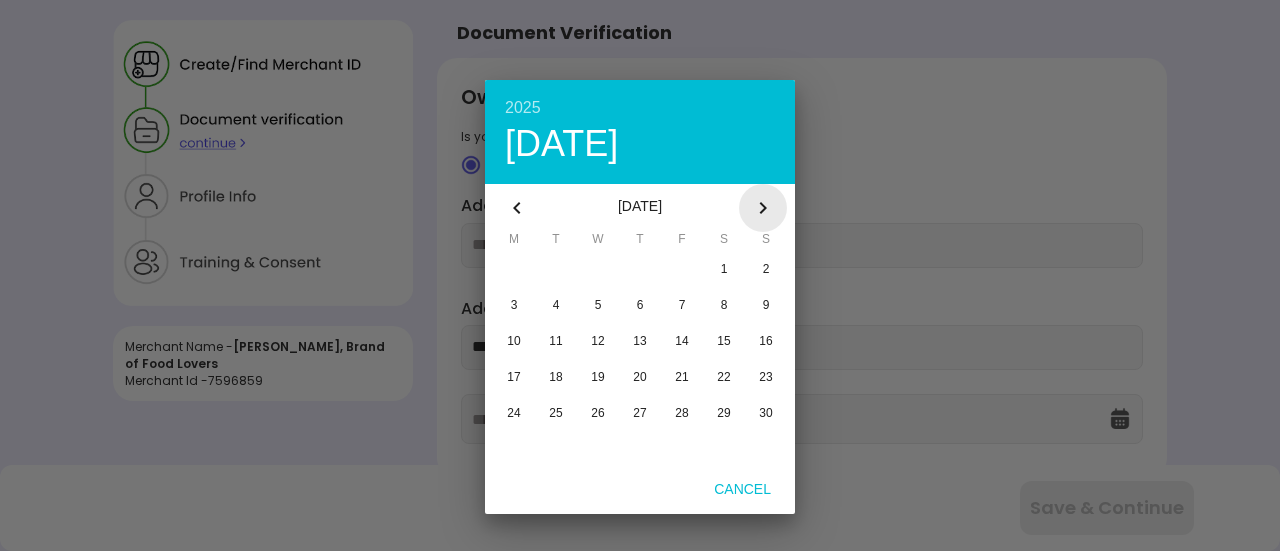 click 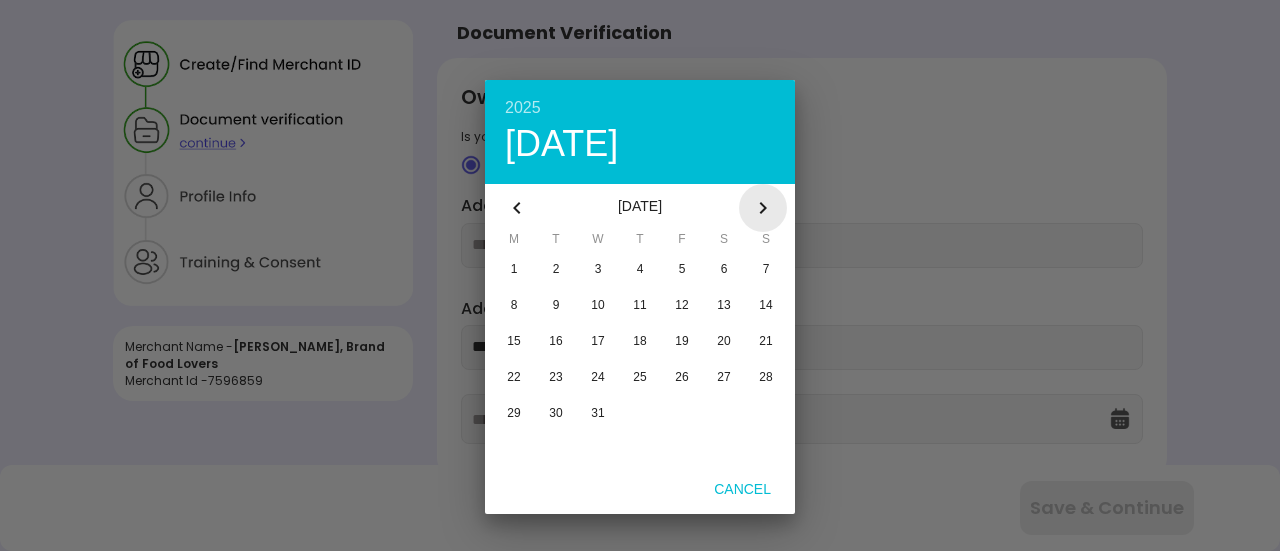 click 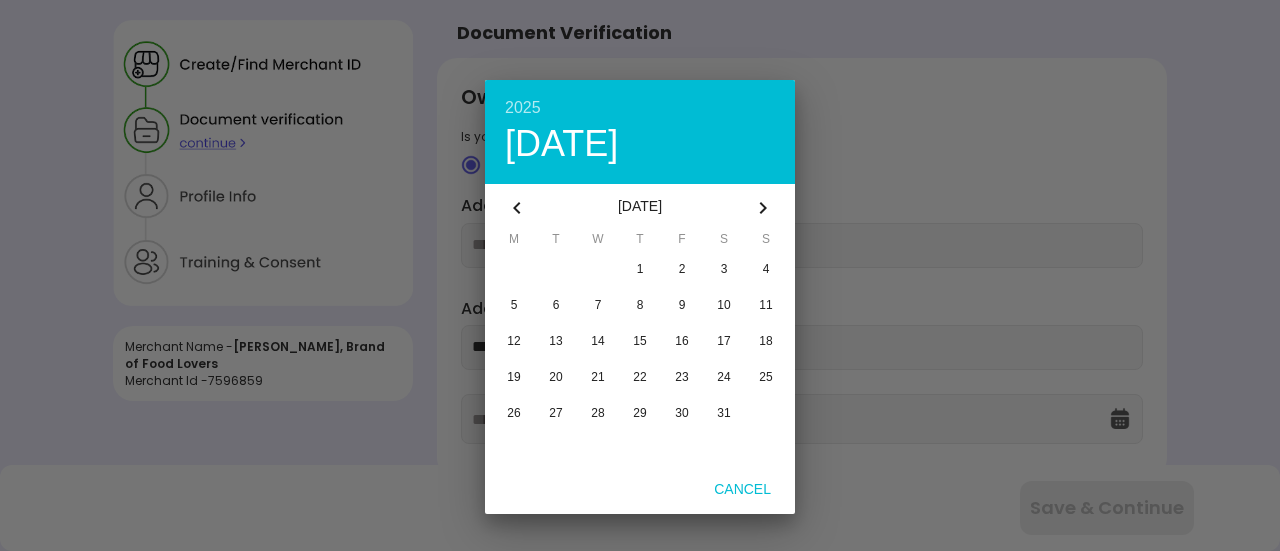 click 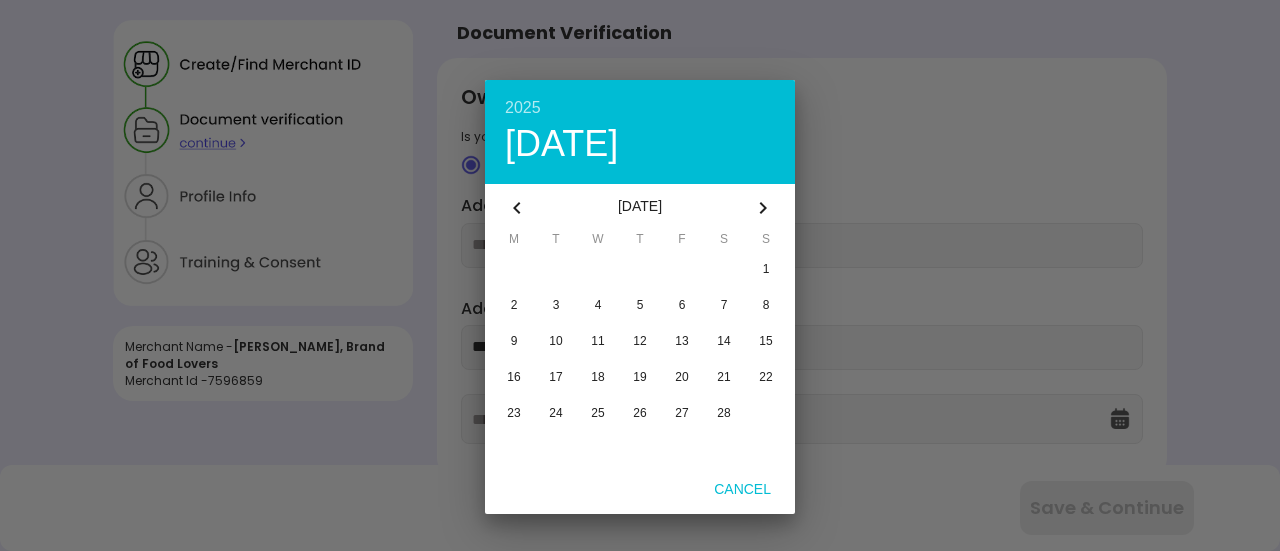click 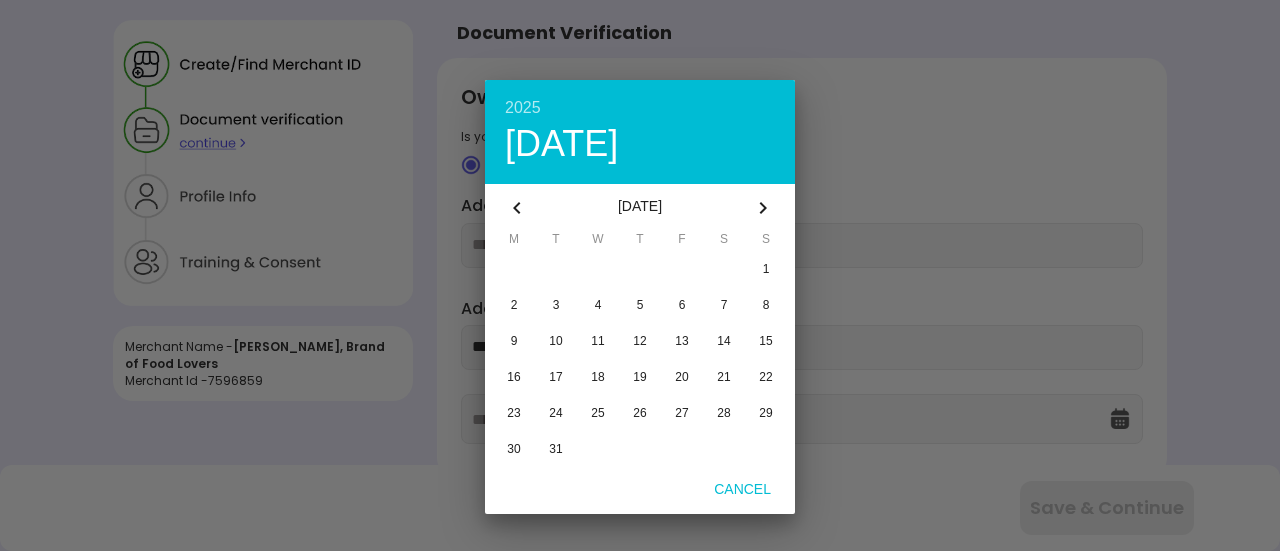 click 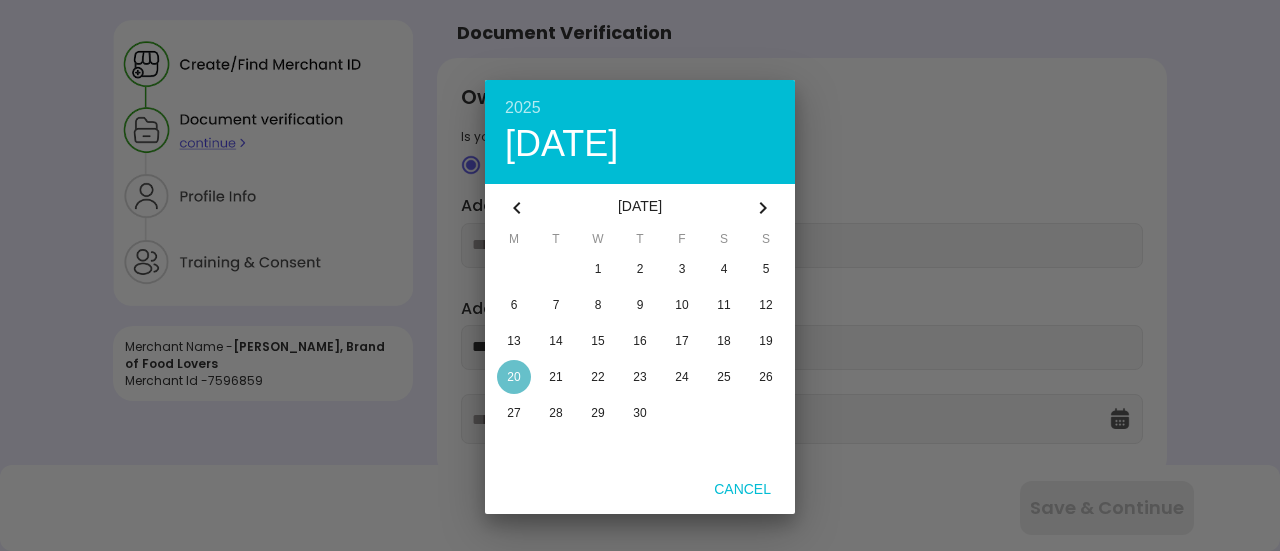 click on "20" at bounding box center (513, 377) 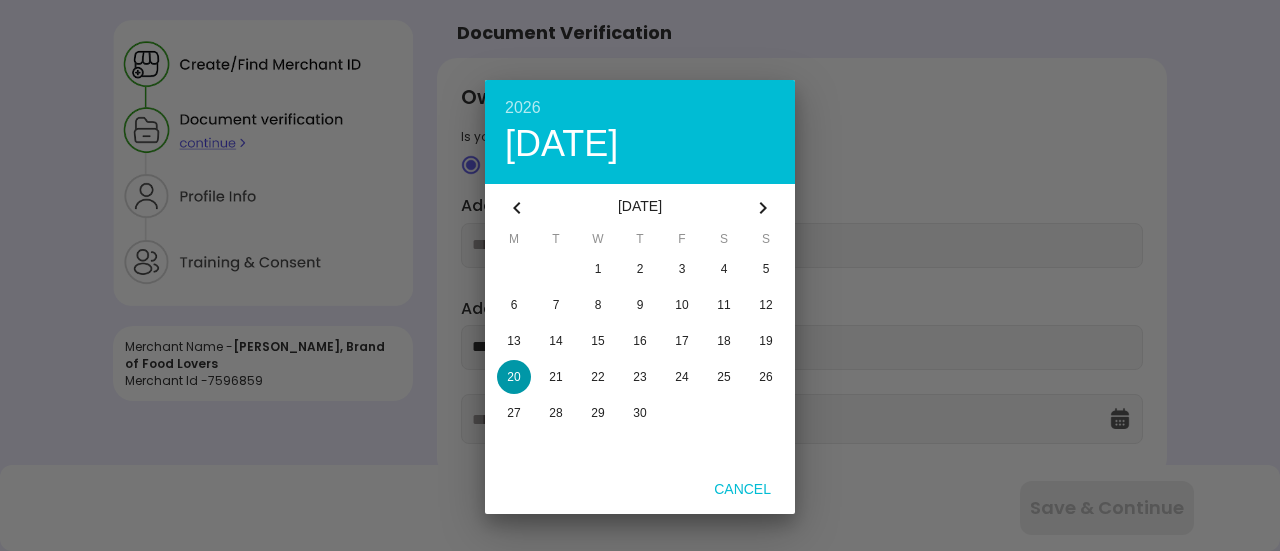 type on "**********" 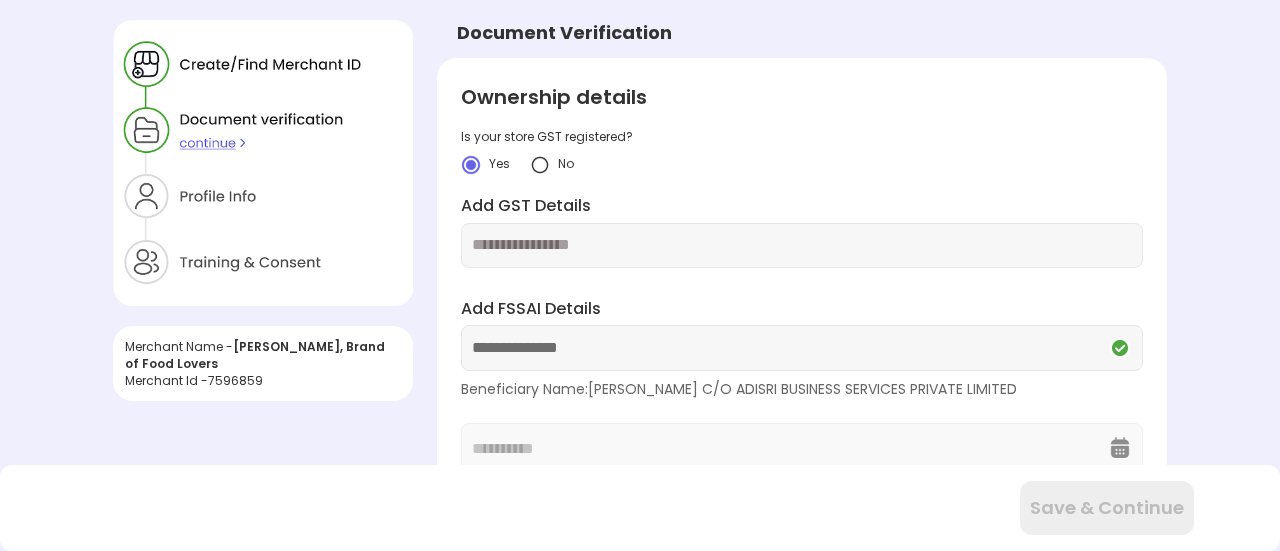 click at bounding box center (802, 245) 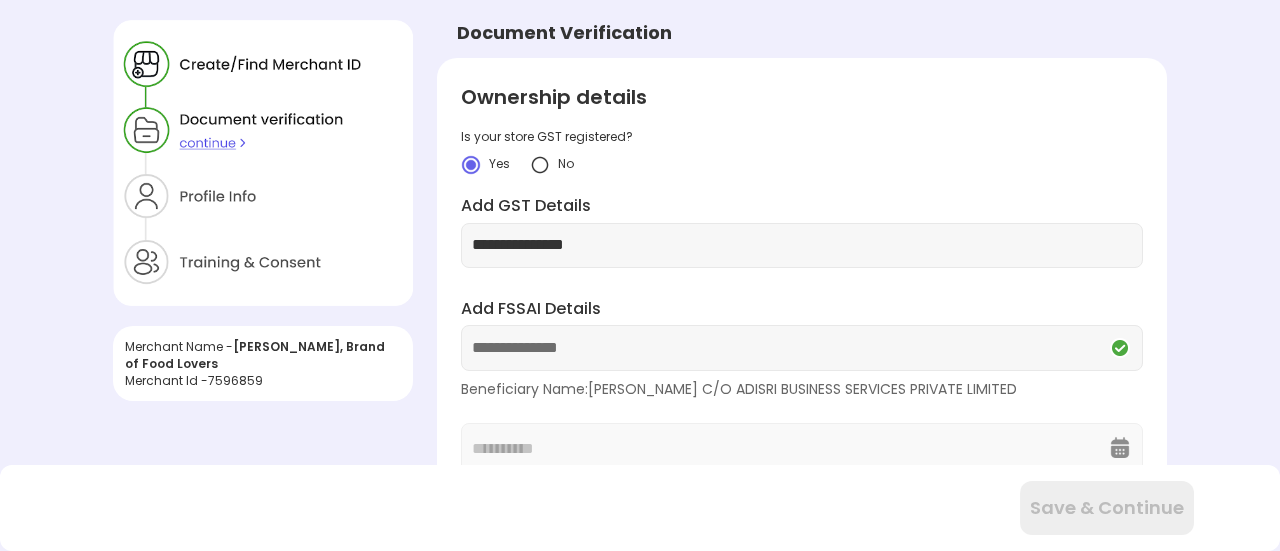 type on "**********" 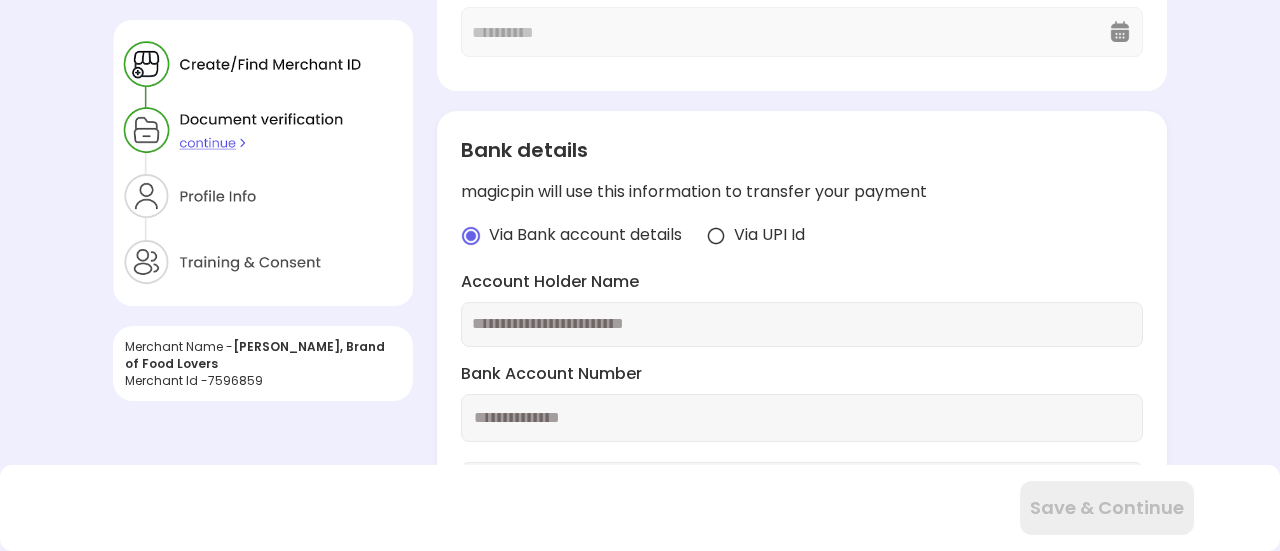 scroll, scrollTop: 379, scrollLeft: 0, axis: vertical 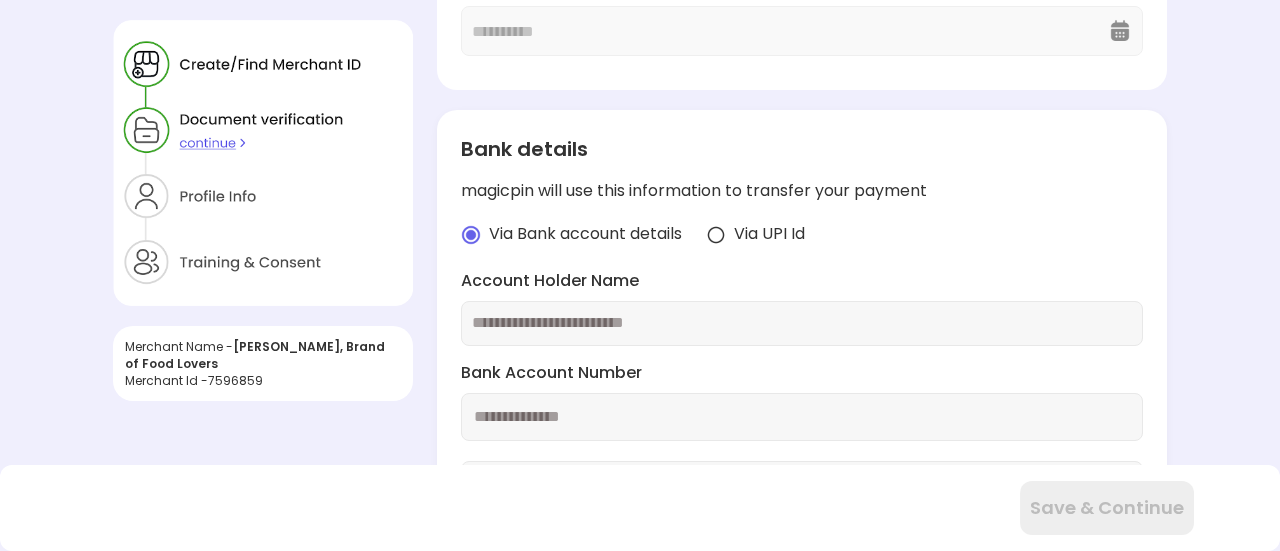 click at bounding box center [802, 323] 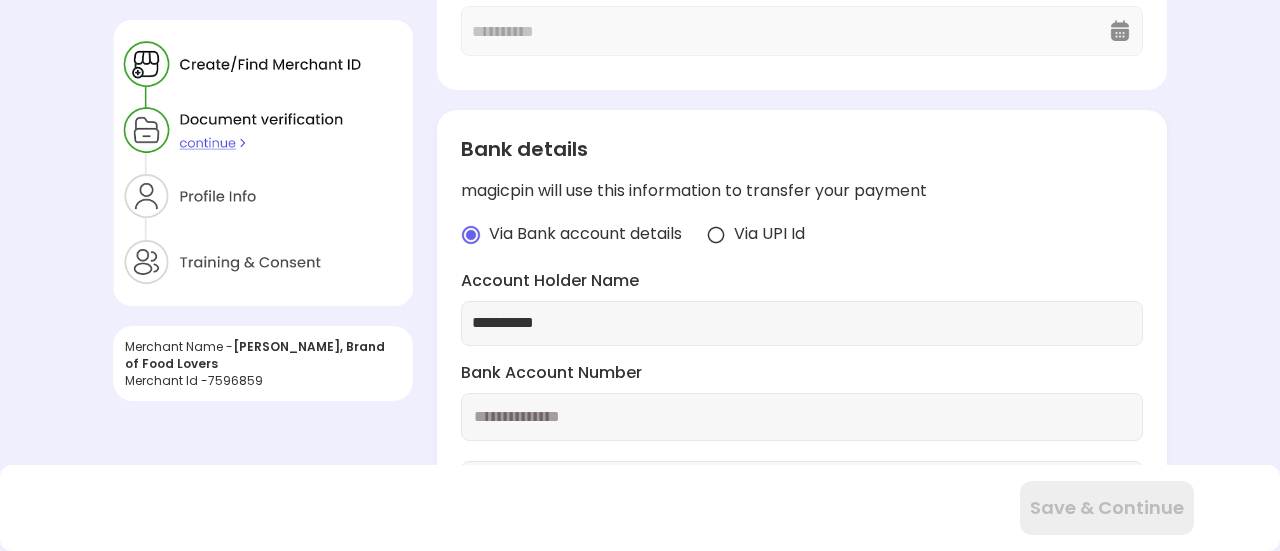 type on "**********" 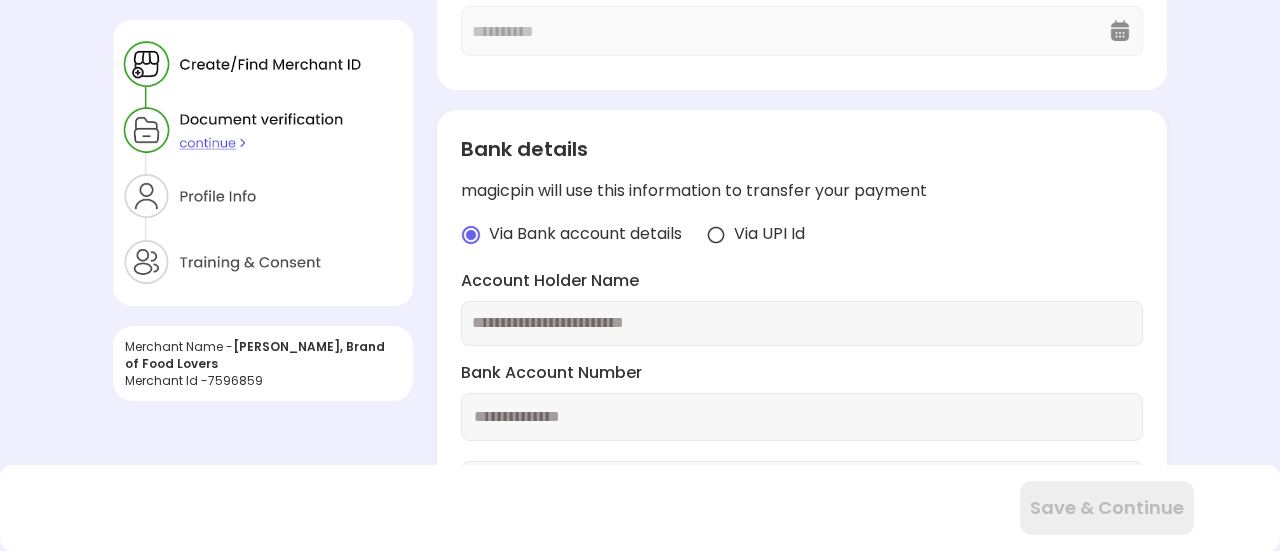 type 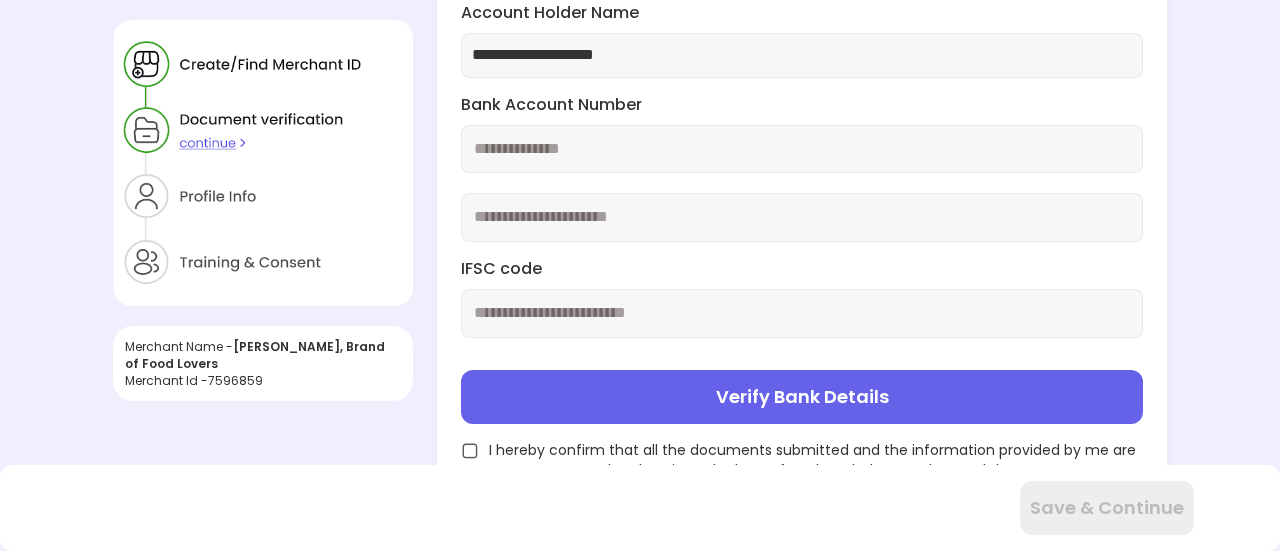 scroll, scrollTop: 653, scrollLeft: 0, axis: vertical 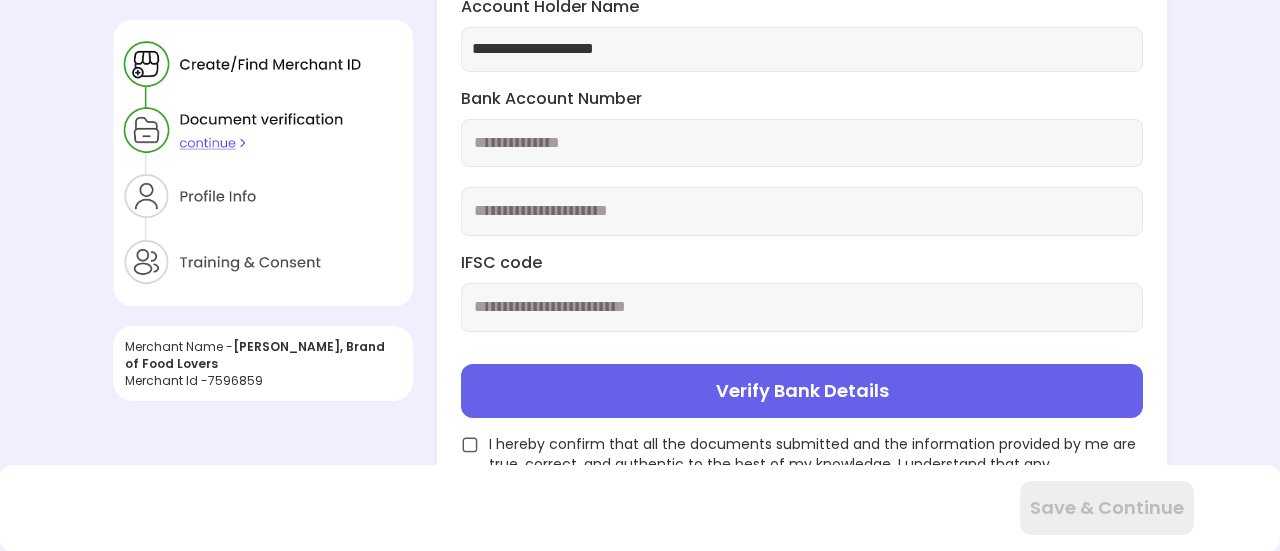 type on "**********" 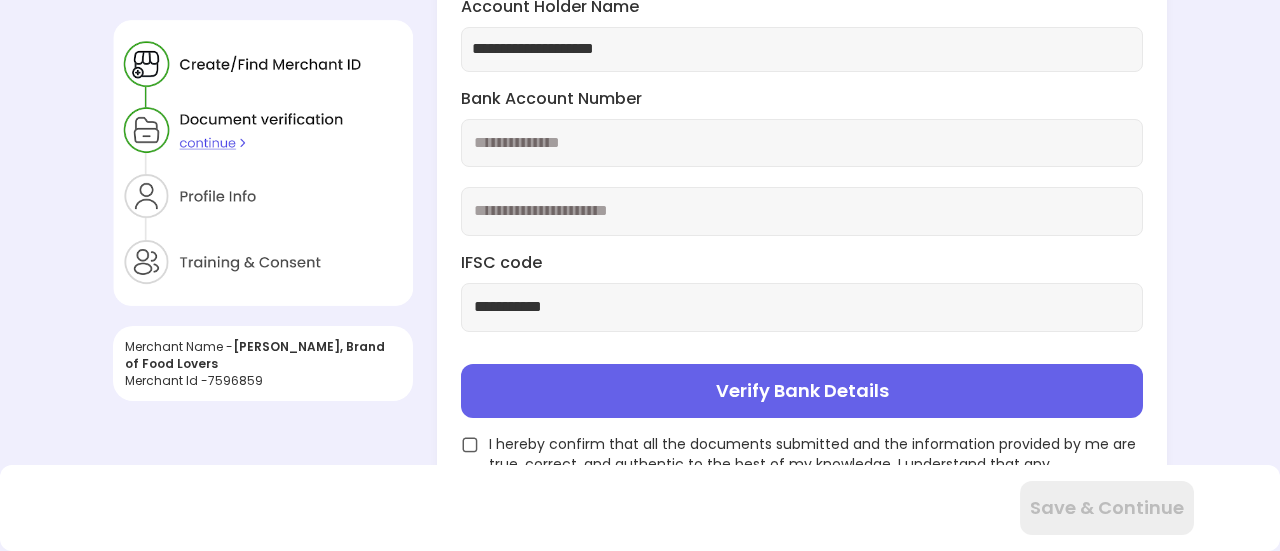 type on "**********" 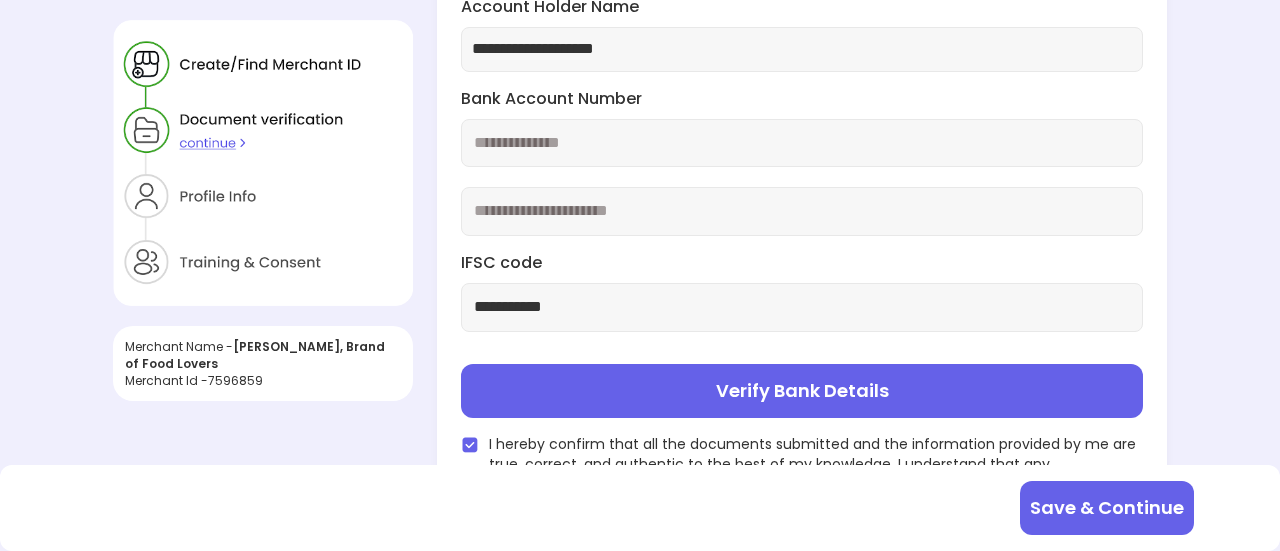 click on "Verify Bank Details" at bounding box center [802, 391] 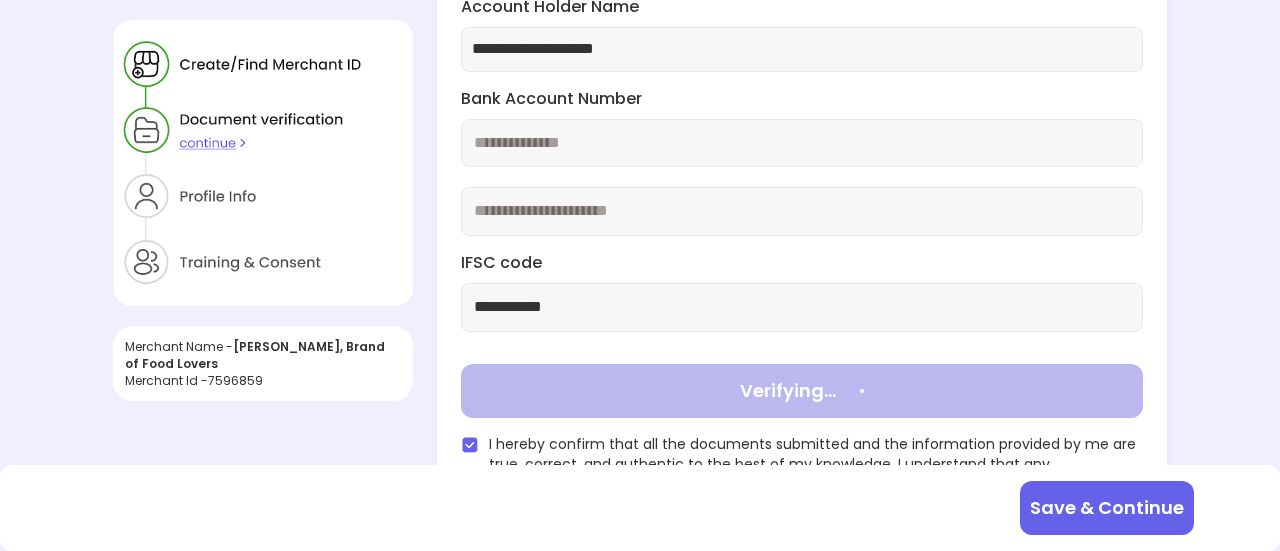 type on "**********" 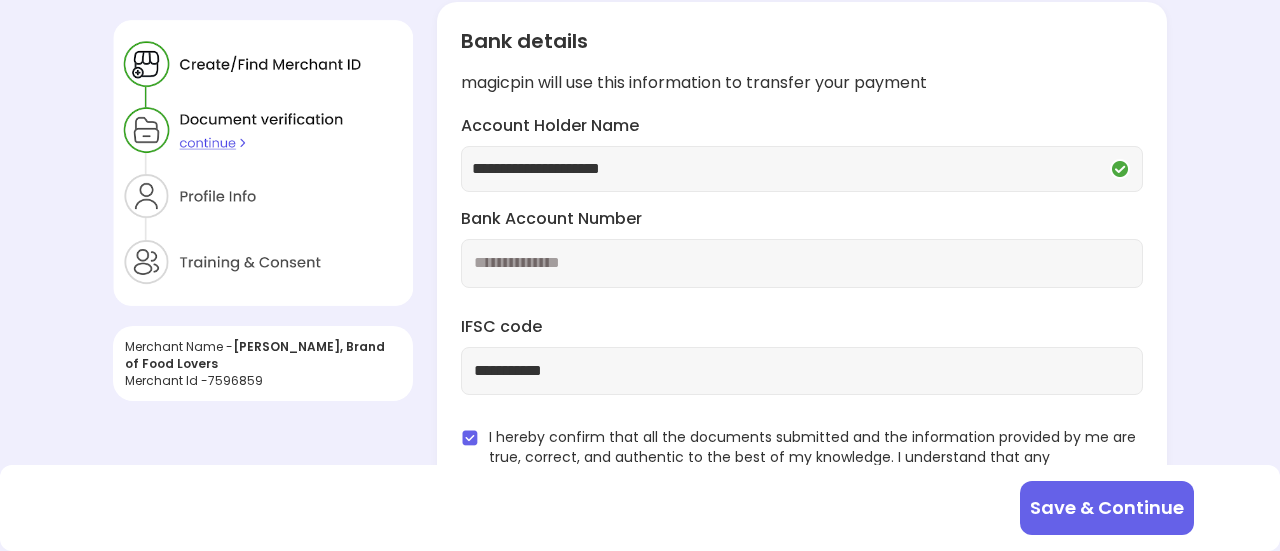 scroll, scrollTop: 482, scrollLeft: 0, axis: vertical 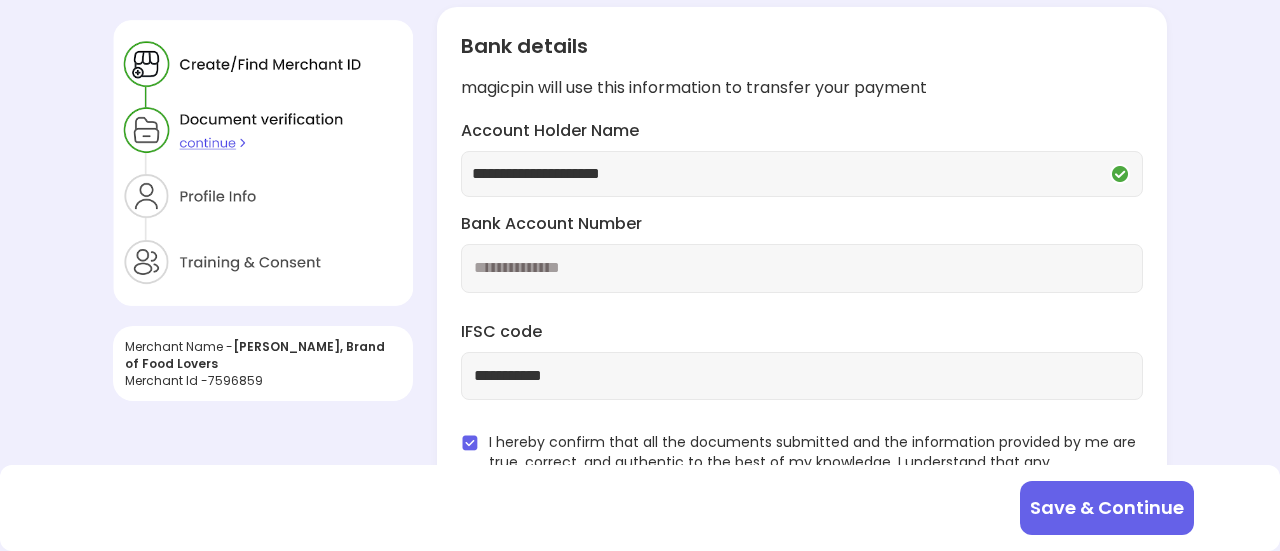 click on "Save & Continue" at bounding box center [1107, 508] 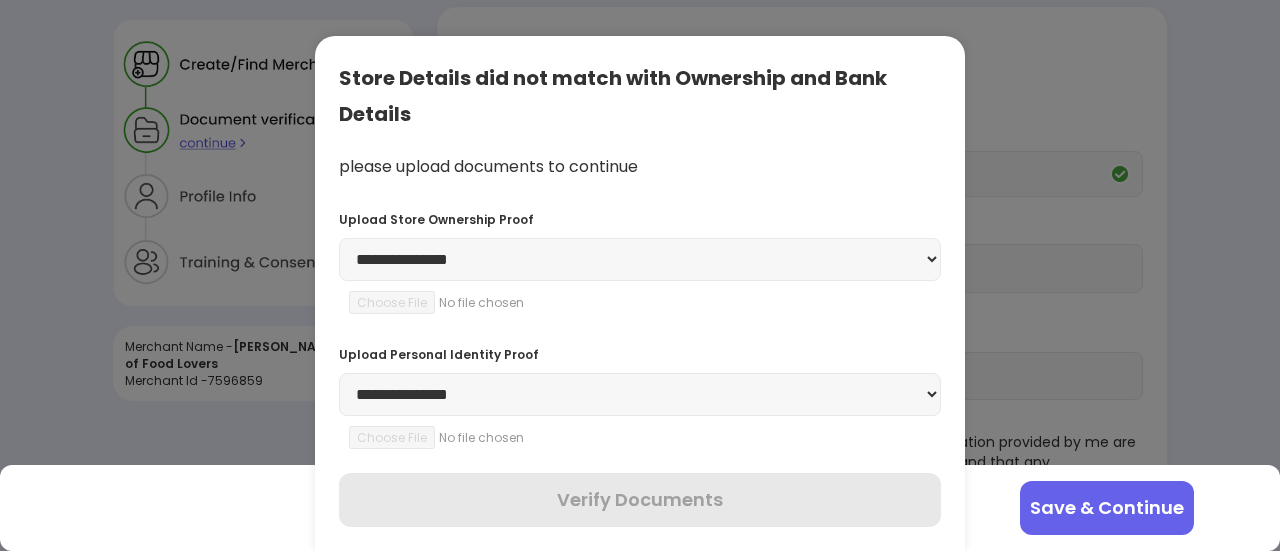 click on "**********" at bounding box center [640, 259] 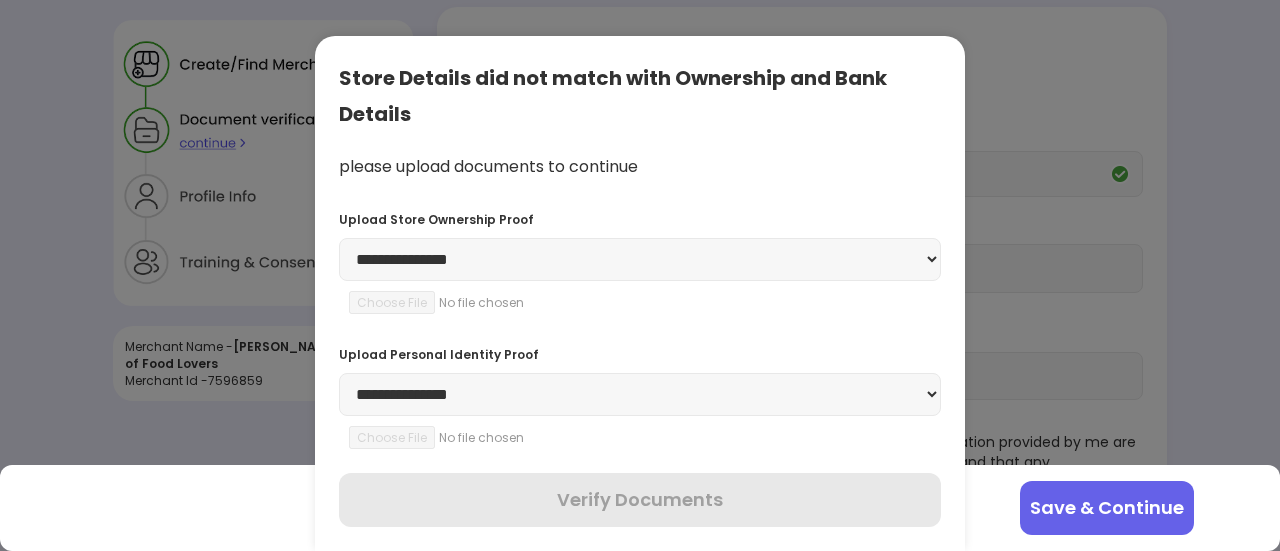 click on "**********" at bounding box center [640, 259] 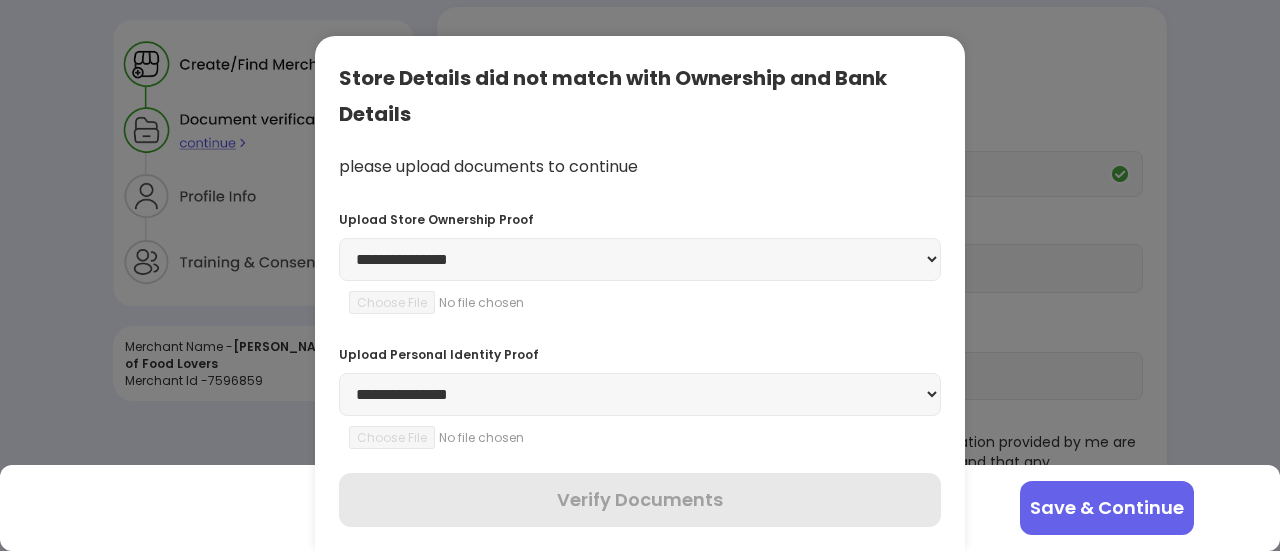 select on "**********" 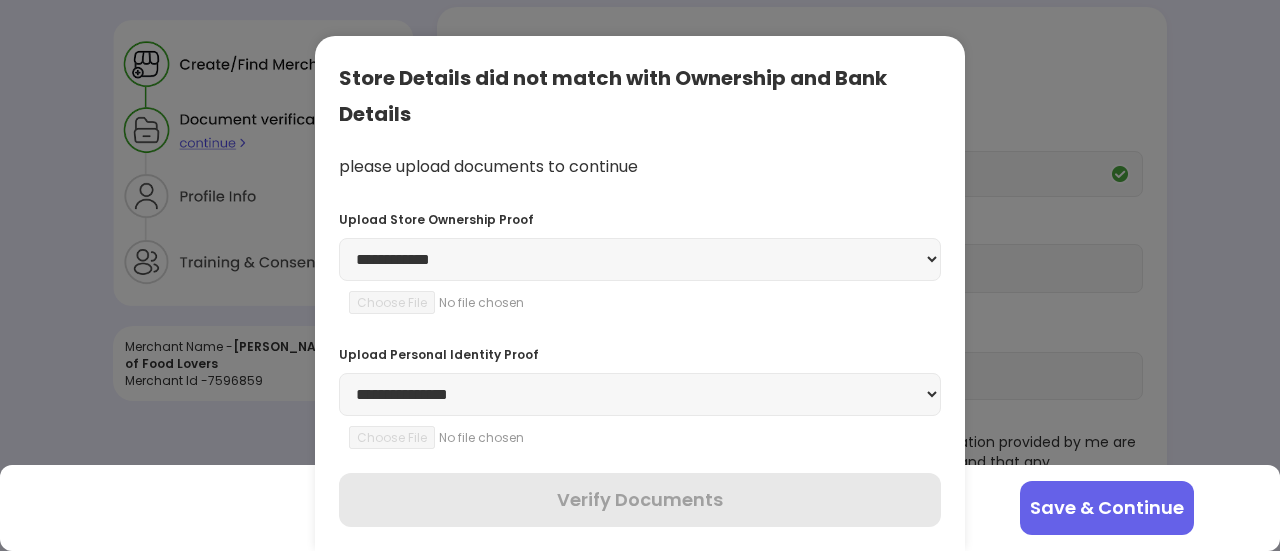 click on "**********" at bounding box center (640, 259) 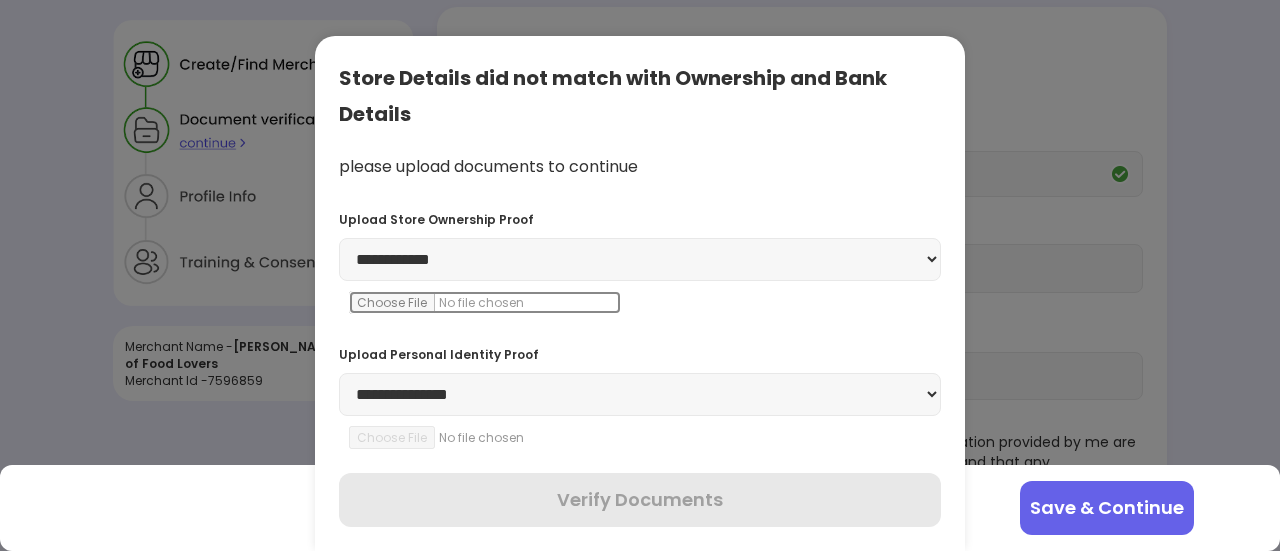 click at bounding box center (485, 302) 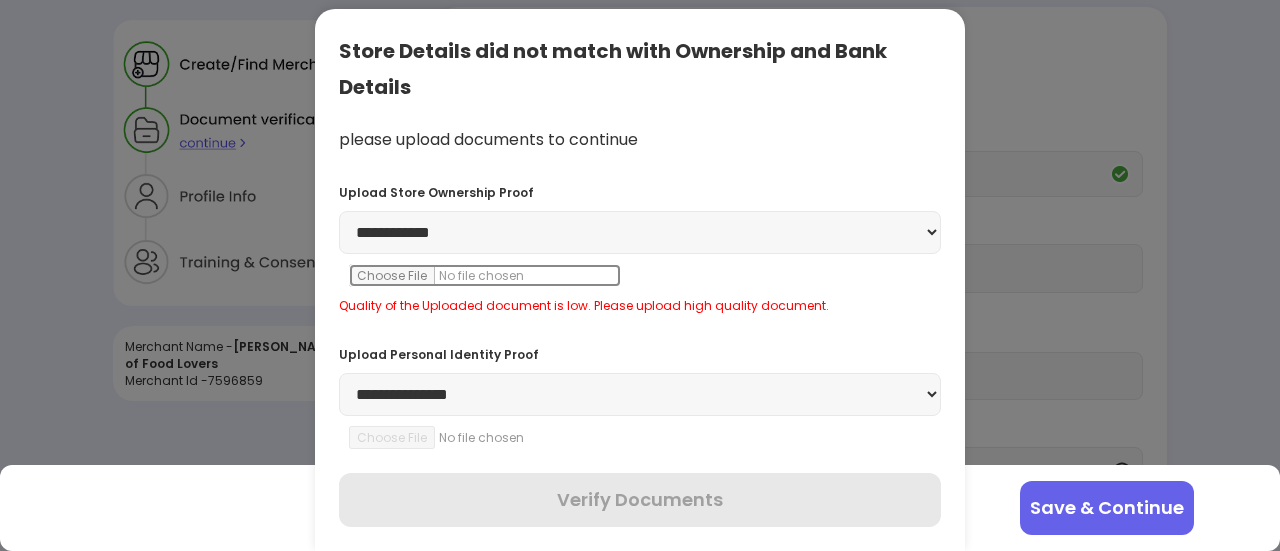 scroll, scrollTop: 562, scrollLeft: 0, axis: vertical 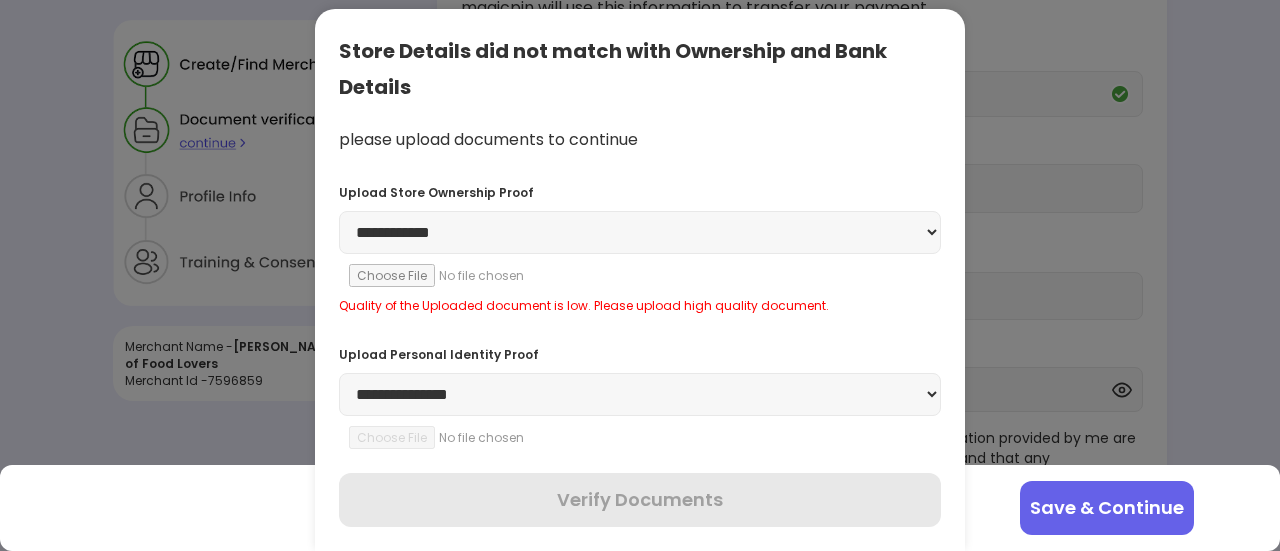 click on "Quality of the Uploaded document is low. Please upload high quality document." at bounding box center (640, 305) 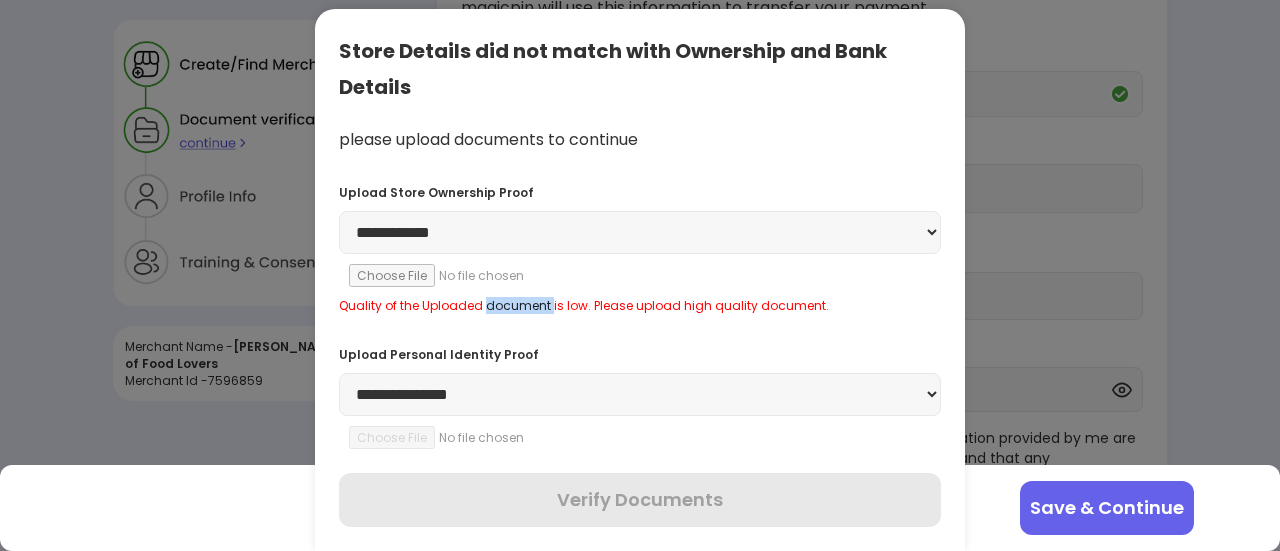 click on "Quality of the Uploaded document is low. Please upload high quality document." at bounding box center (640, 305) 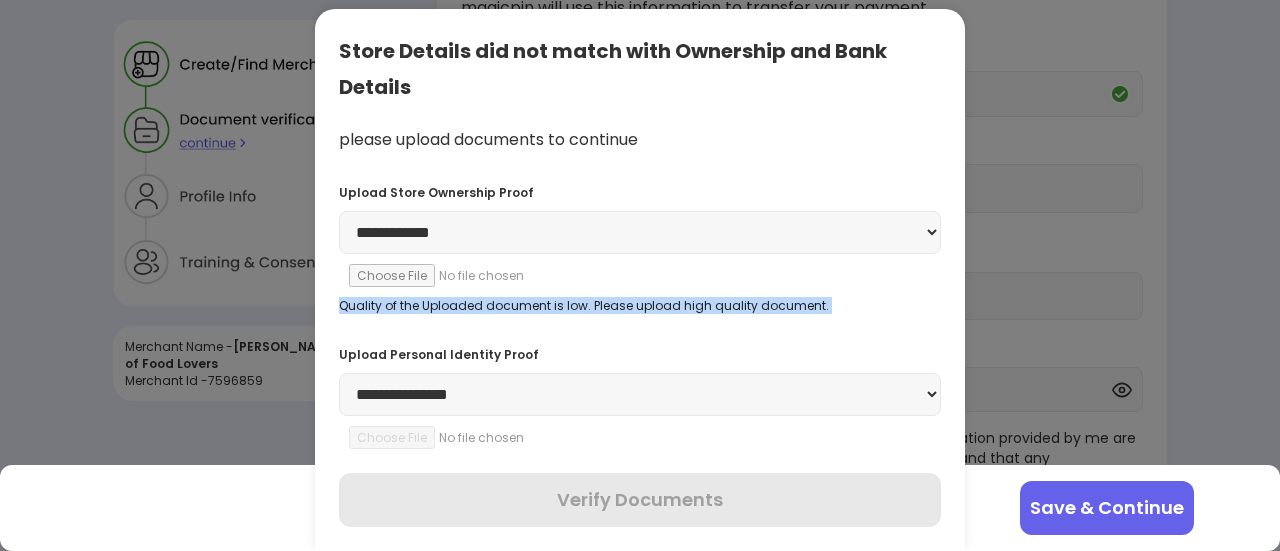 click on "Quality of the Uploaded document is low. Please upload high quality document." at bounding box center (640, 305) 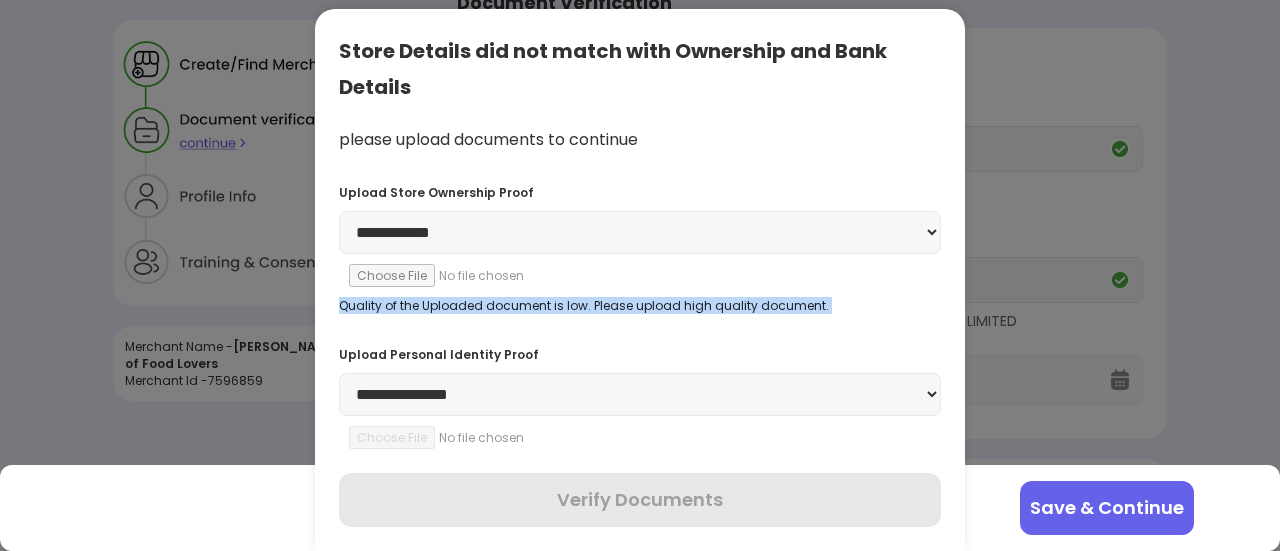 scroll, scrollTop: 0, scrollLeft: 0, axis: both 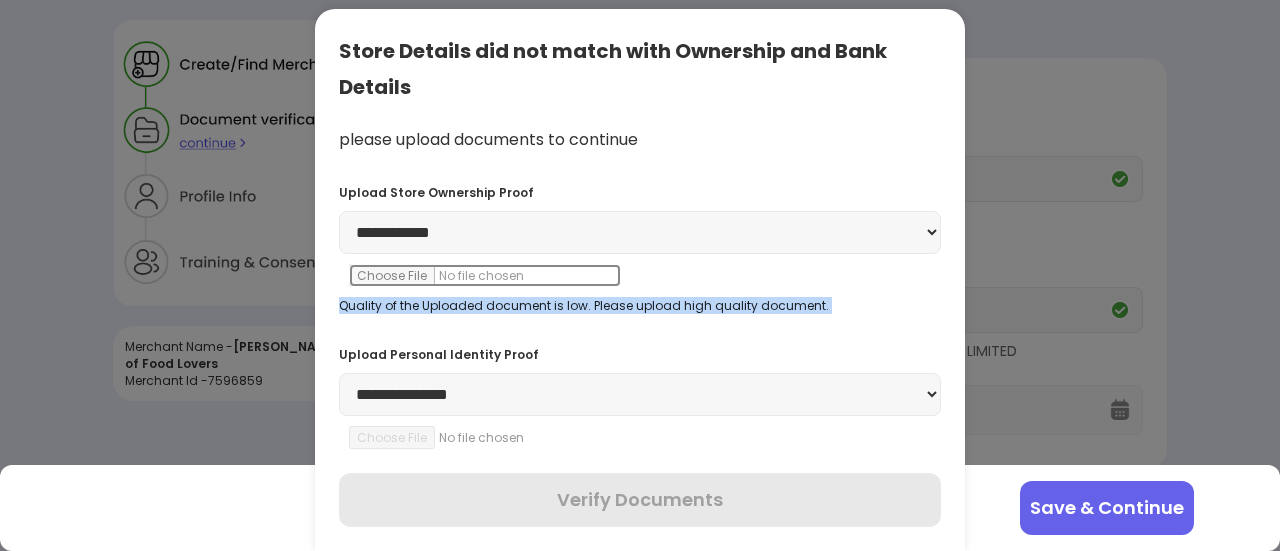 click at bounding box center [485, 275] 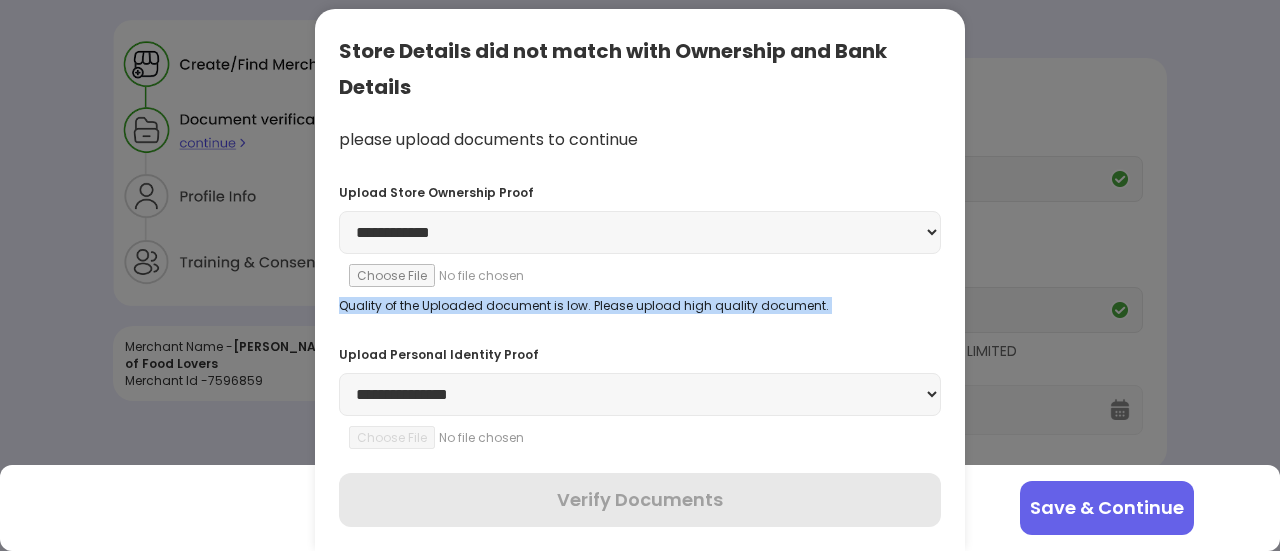 click on "Quality of the Uploaded document is low. Please upload high quality document." at bounding box center (640, 305) 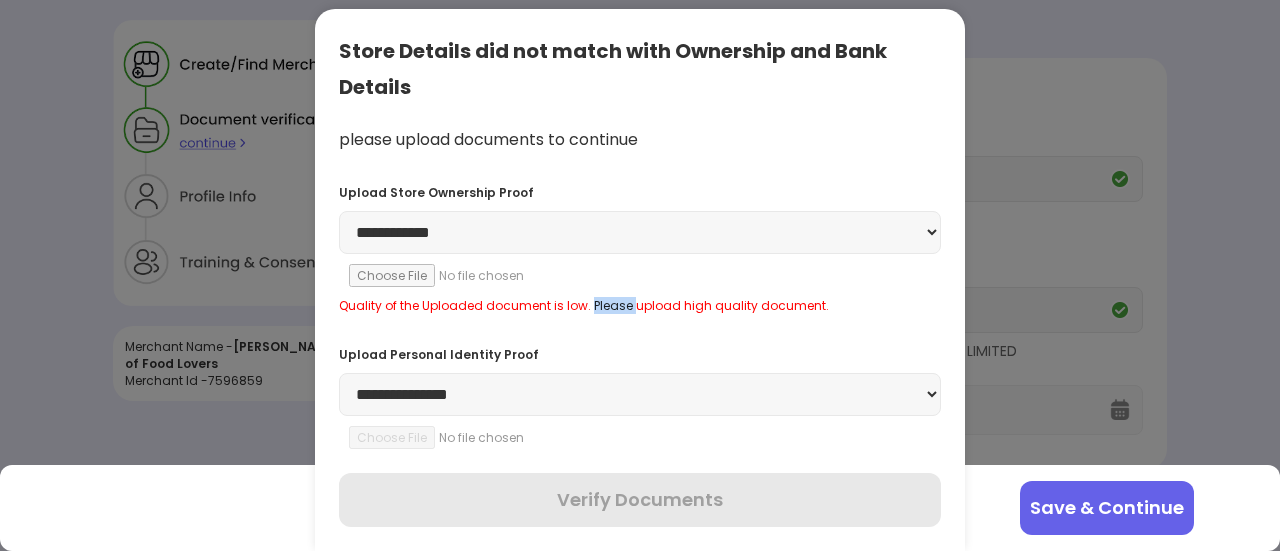 click on "Quality of the Uploaded document is low. Please upload high quality document." at bounding box center (640, 305) 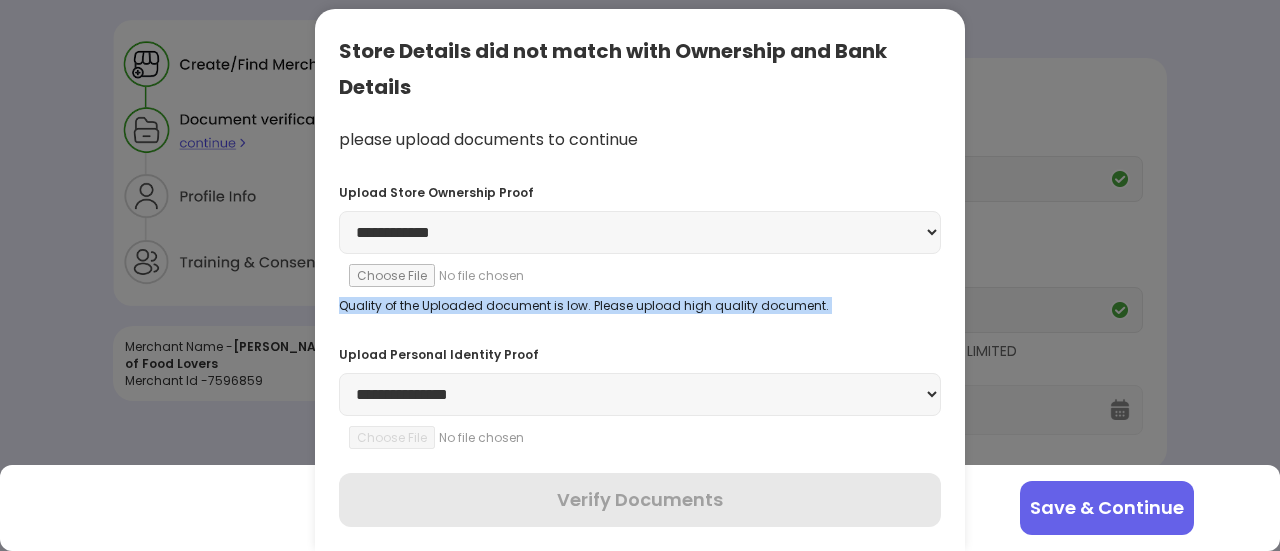 click on "Quality of the Uploaded document is low. Please upload high quality document." at bounding box center (640, 305) 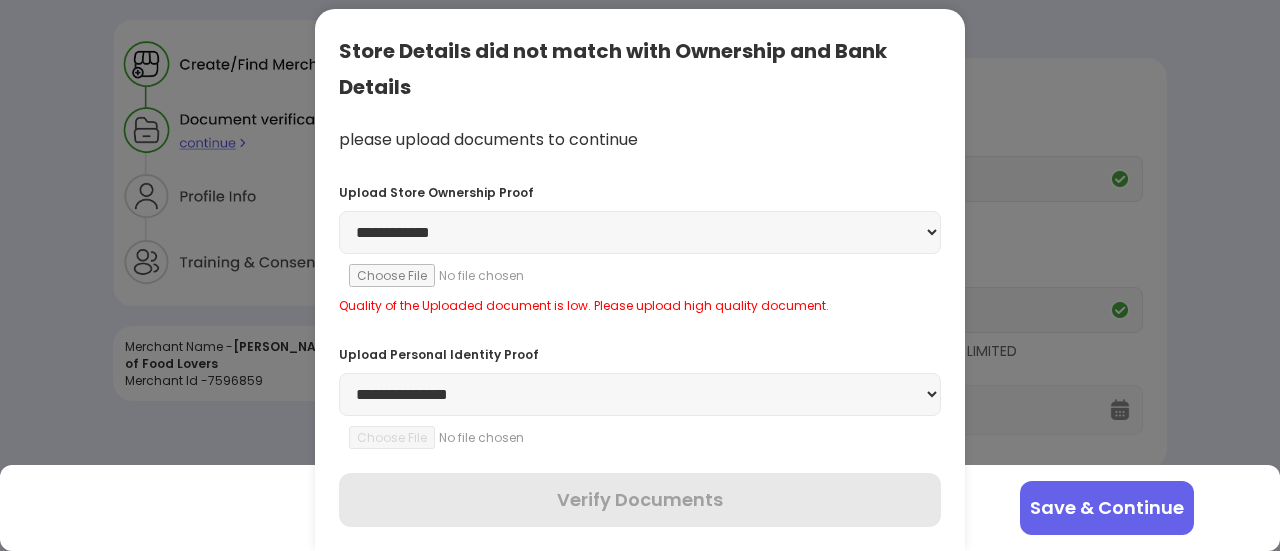 click on "Quality of the Uploaded document is low. Please upload high quality document." at bounding box center (640, 305) 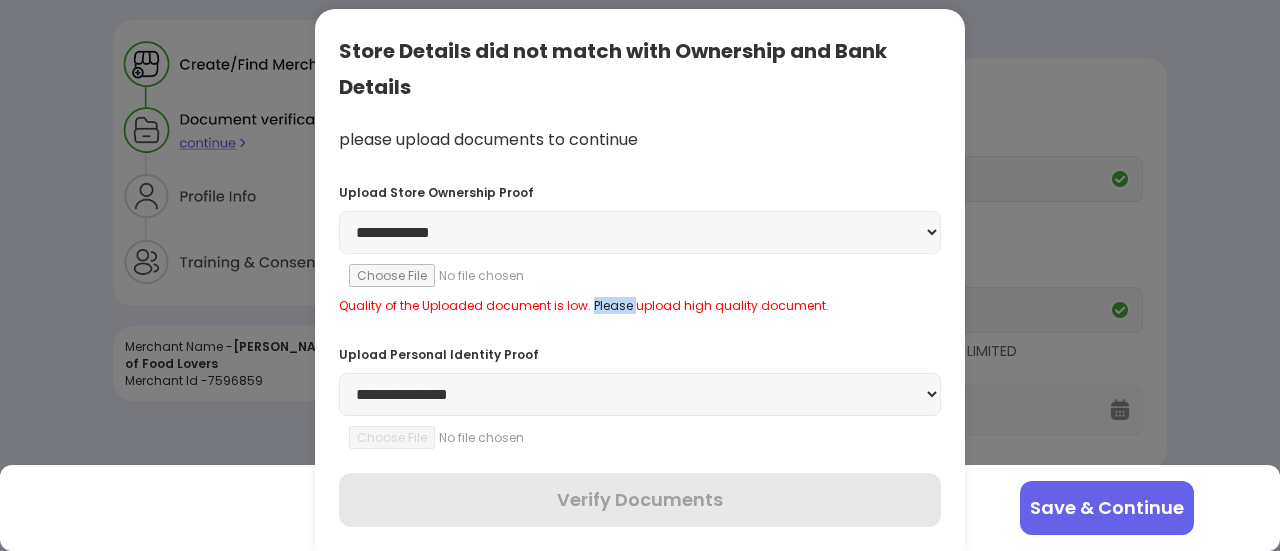 click on "Quality of the Uploaded document is low. Please upload high quality document." at bounding box center [640, 305] 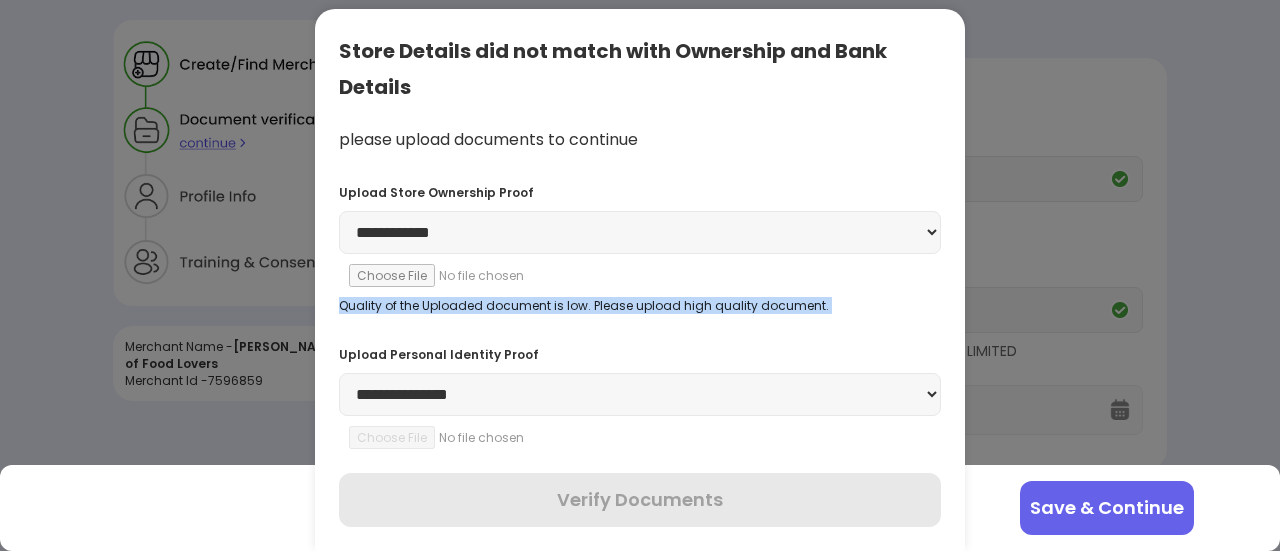 click on "Quality of the Uploaded document is low. Please upload high quality document." at bounding box center [640, 305] 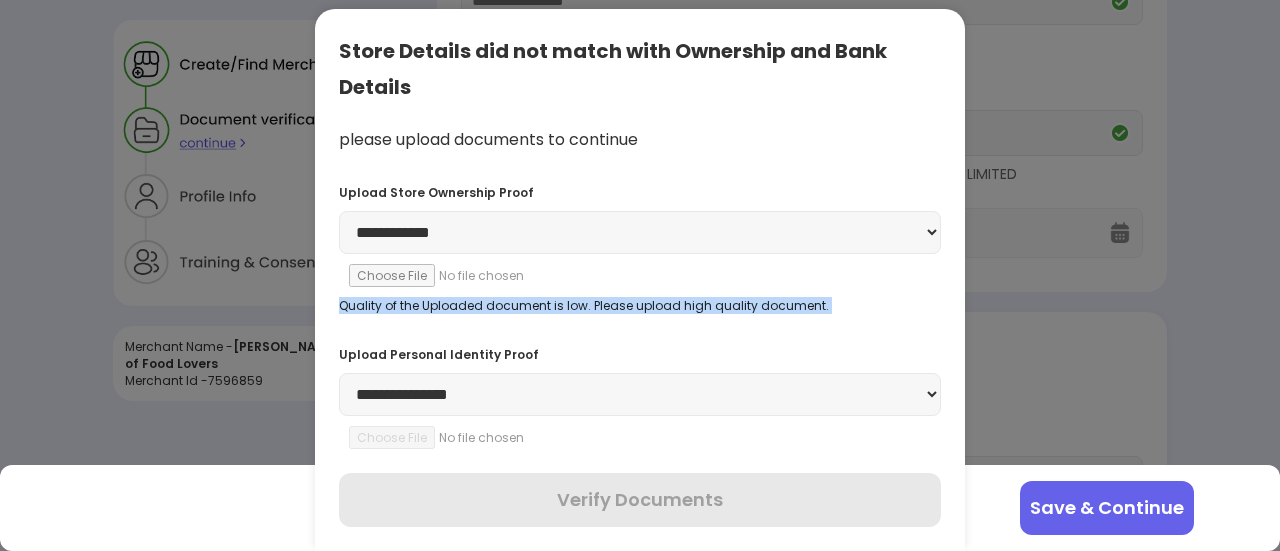 scroll, scrollTop: 180, scrollLeft: 0, axis: vertical 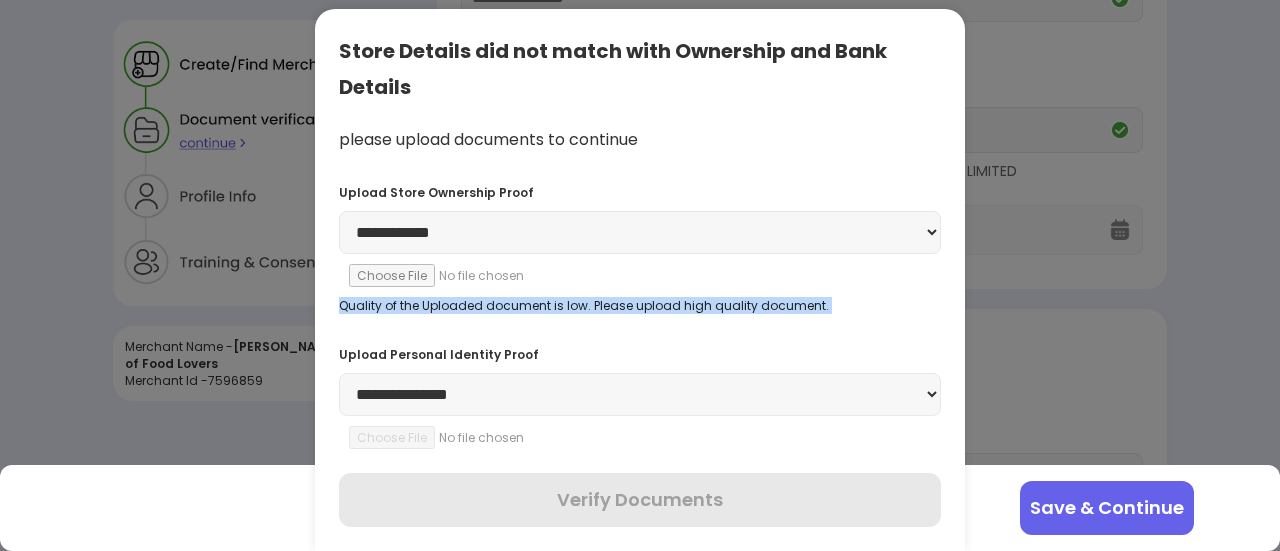 click on "**********" at bounding box center [640, 394] 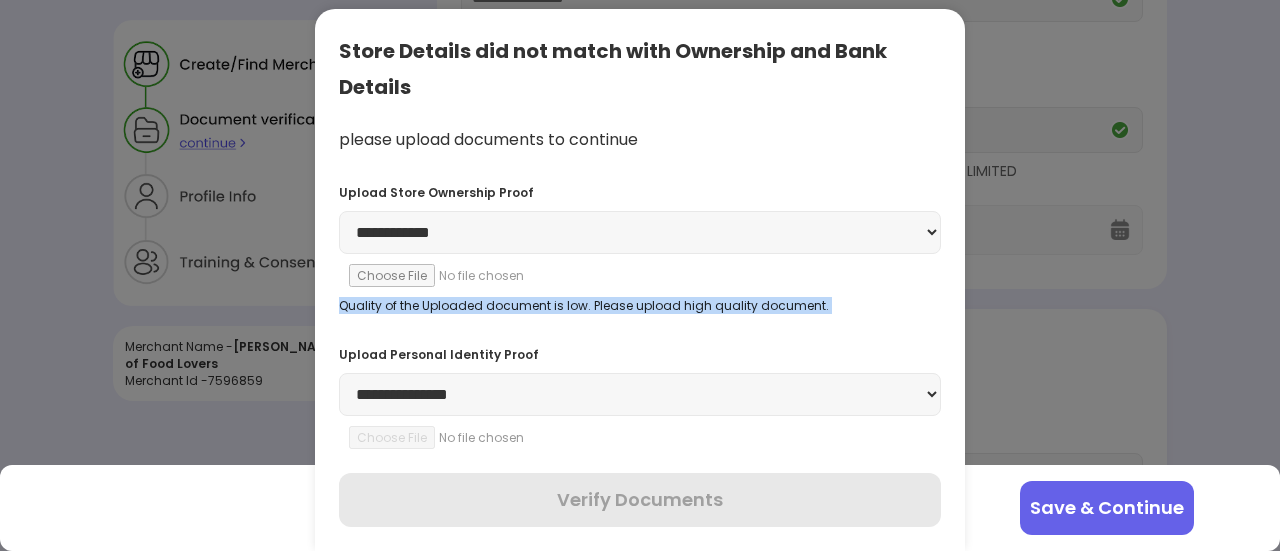click on "**********" at bounding box center (640, 394) 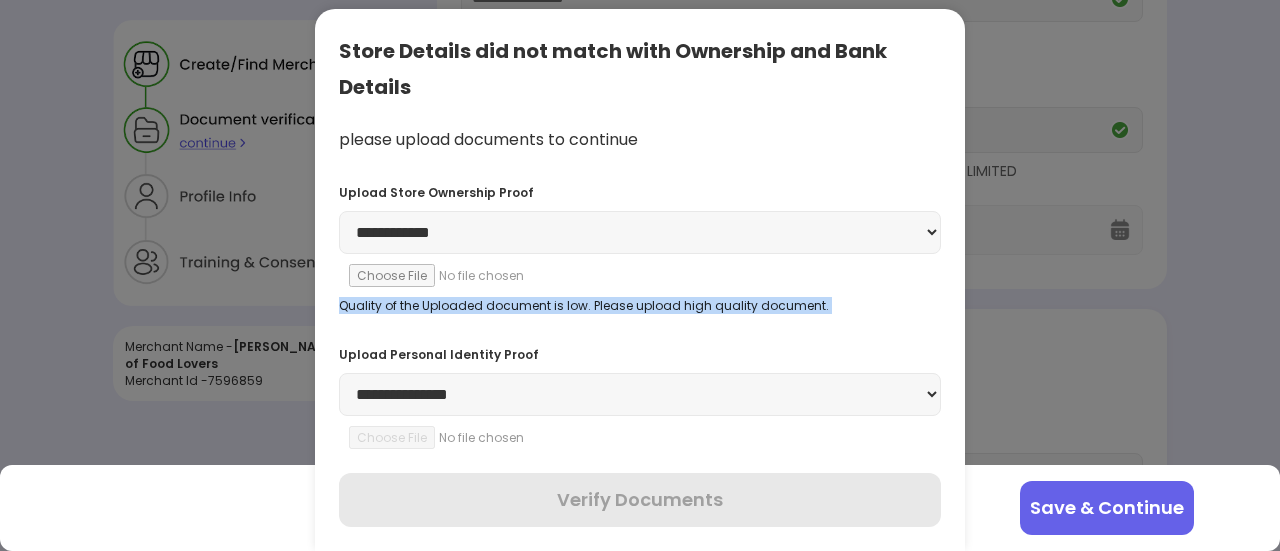 select on "********" 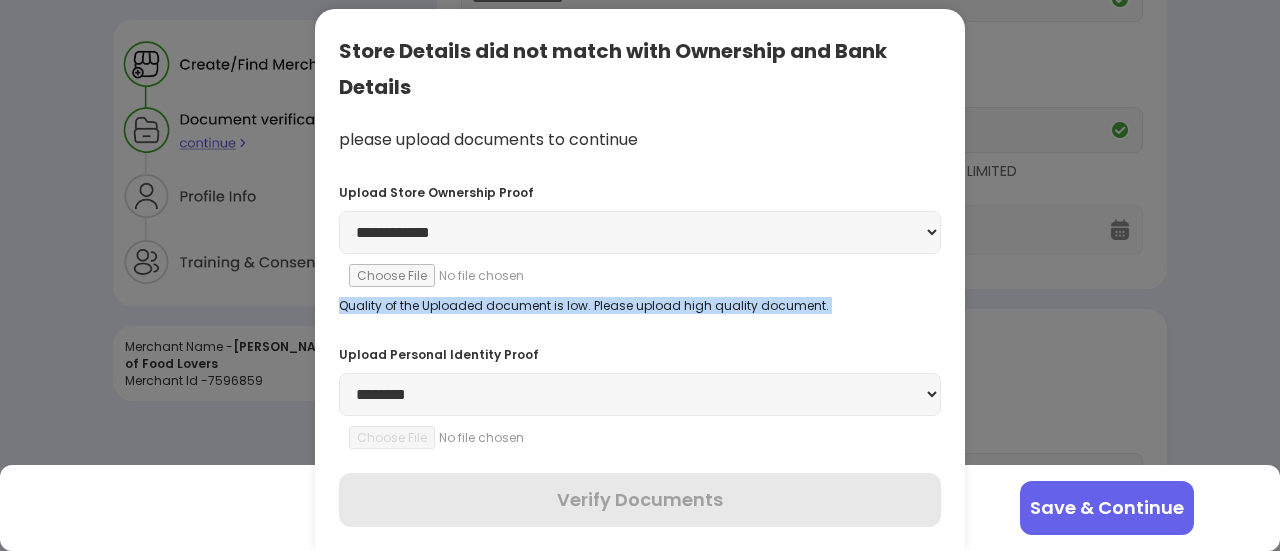 click on "**********" at bounding box center [640, 394] 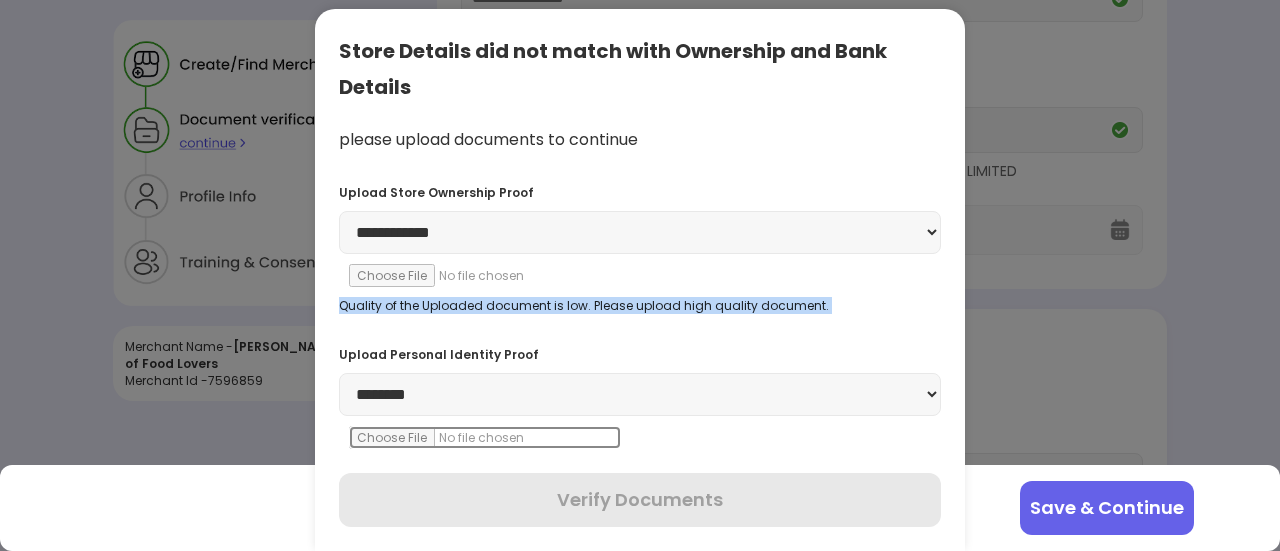 click at bounding box center (485, 437) 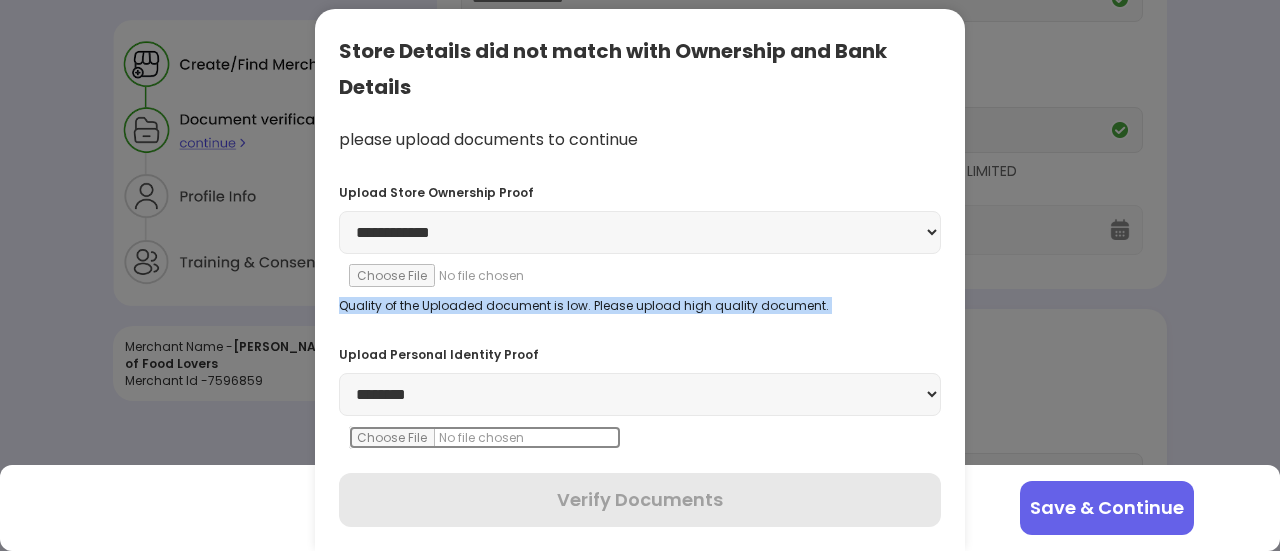 type on "**********" 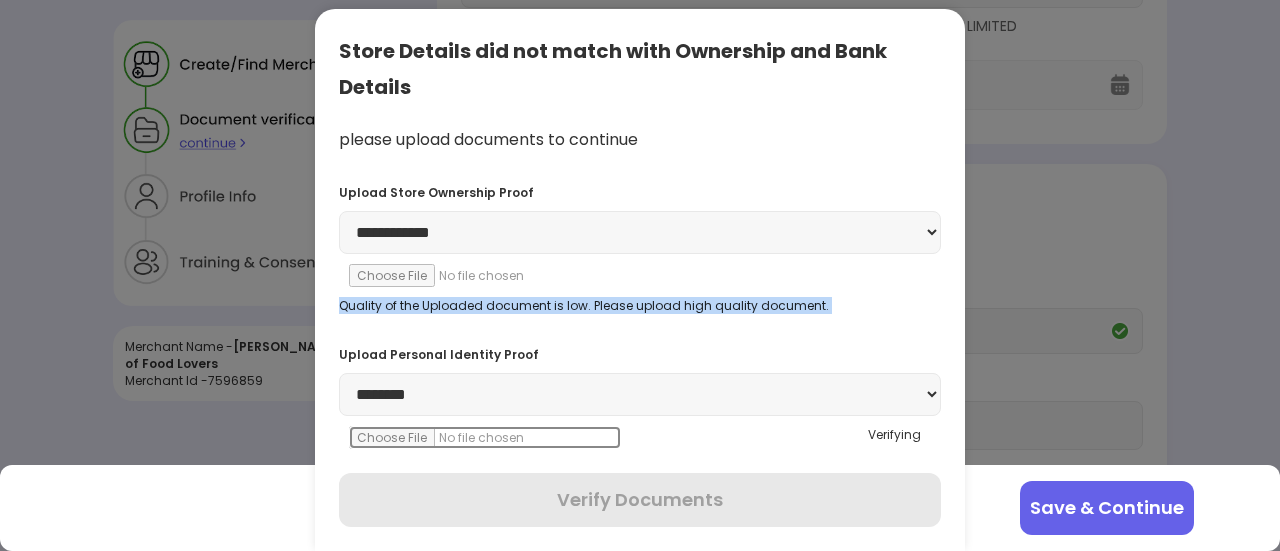 scroll, scrollTop: 326, scrollLeft: 0, axis: vertical 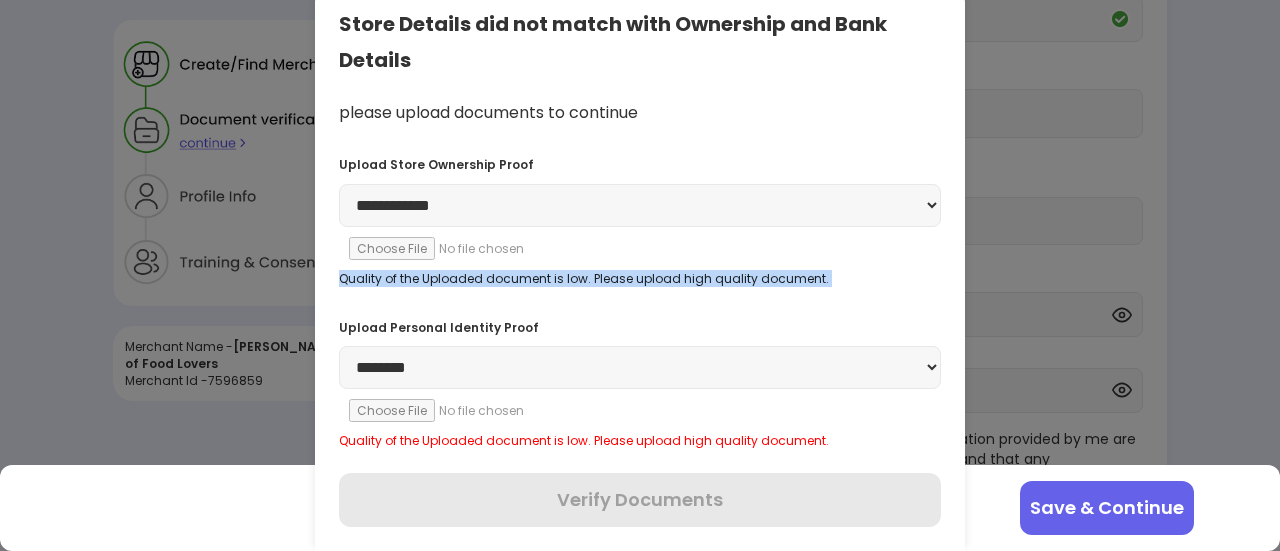 click on "Save & Continue" at bounding box center (1107, 508) 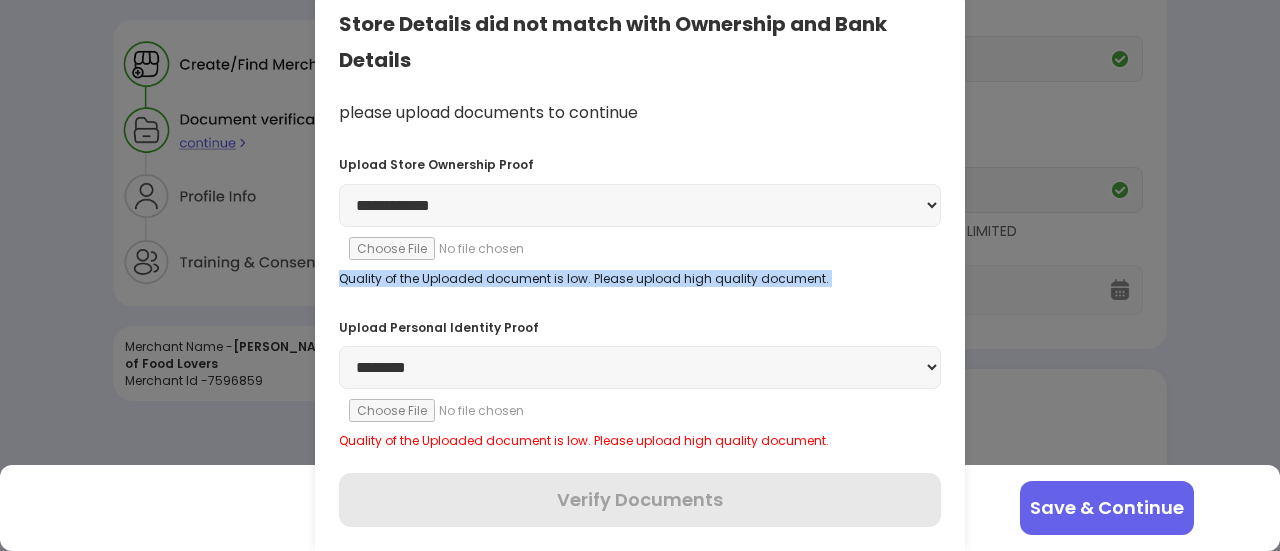 scroll, scrollTop: 0, scrollLeft: 0, axis: both 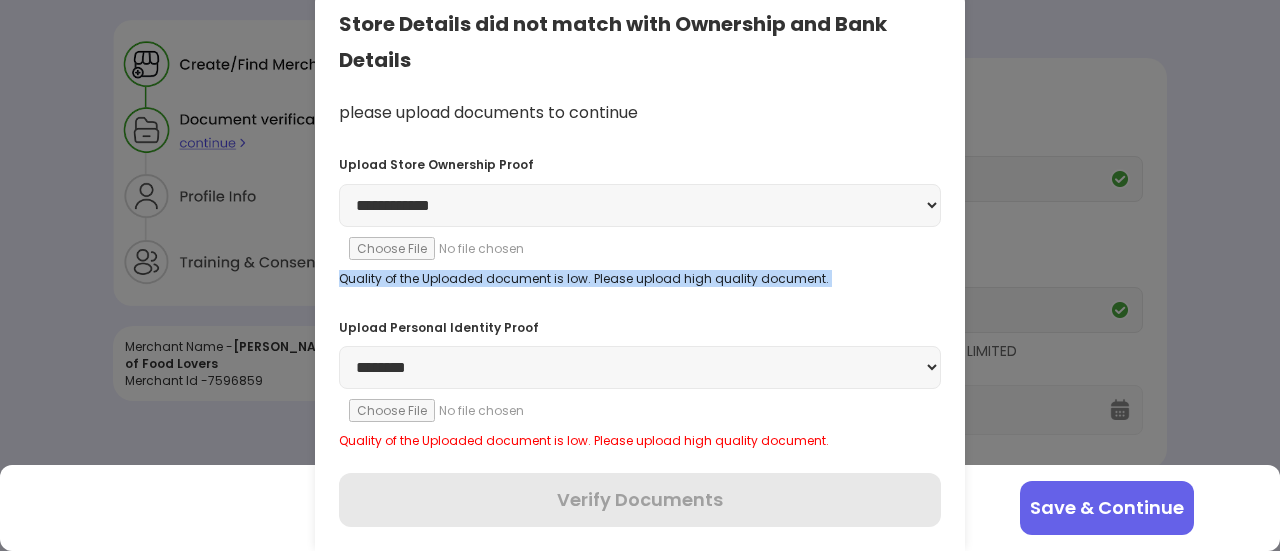 click on "**********" at bounding box center [640, 217] 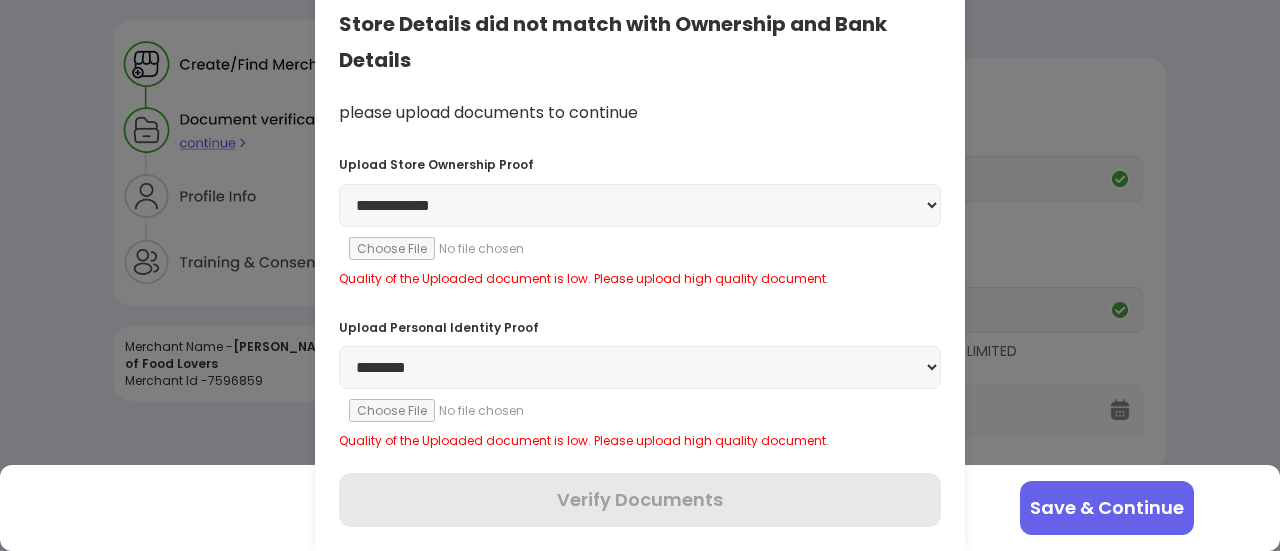 click on "Quality of the Uploaded document is low. Please upload high quality document." at bounding box center (640, 278) 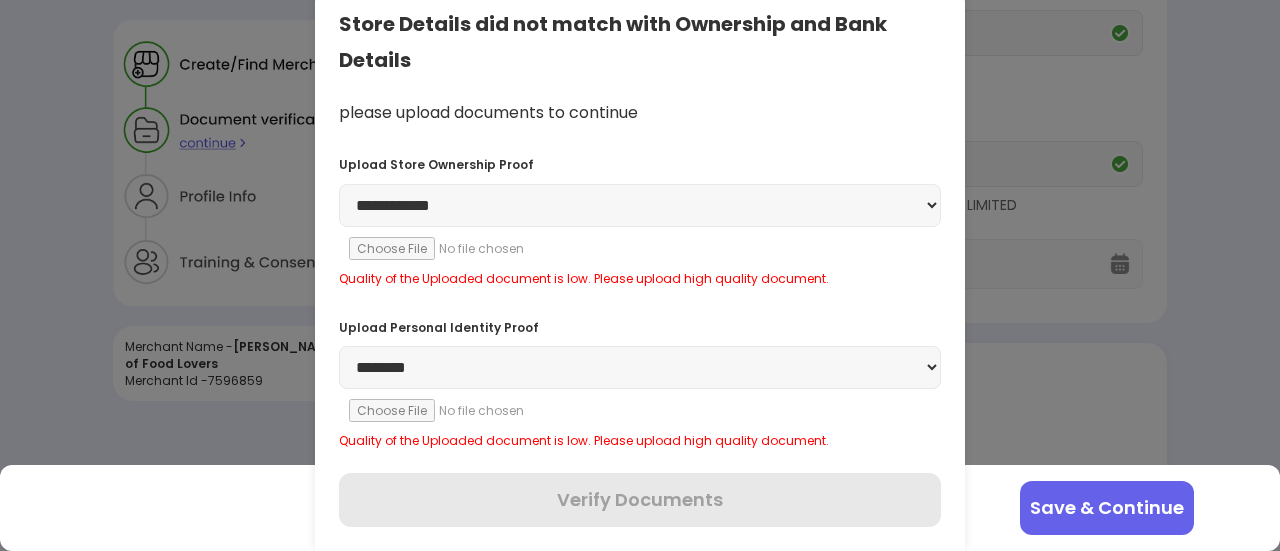 scroll, scrollTop: 142, scrollLeft: 0, axis: vertical 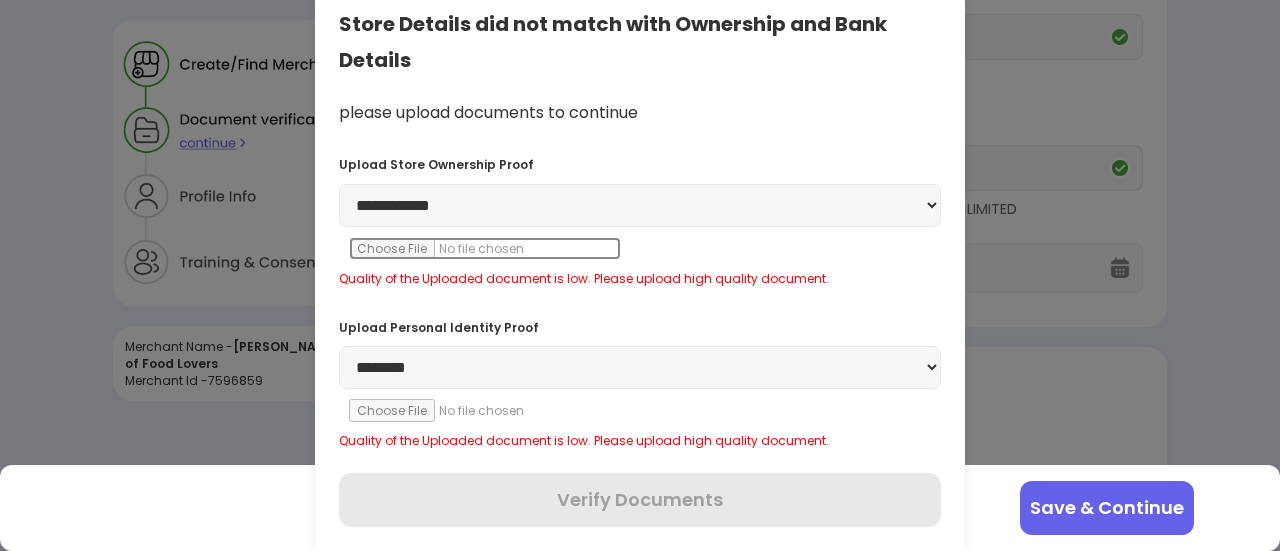 click at bounding box center [485, 248] 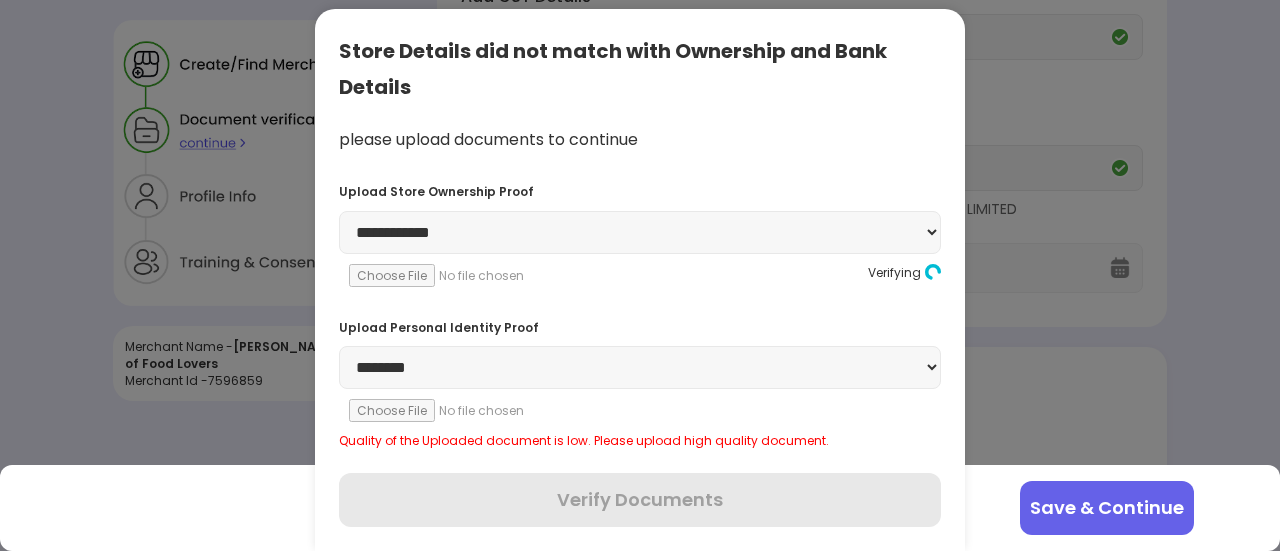 click on "**********" at bounding box center (640, 232) 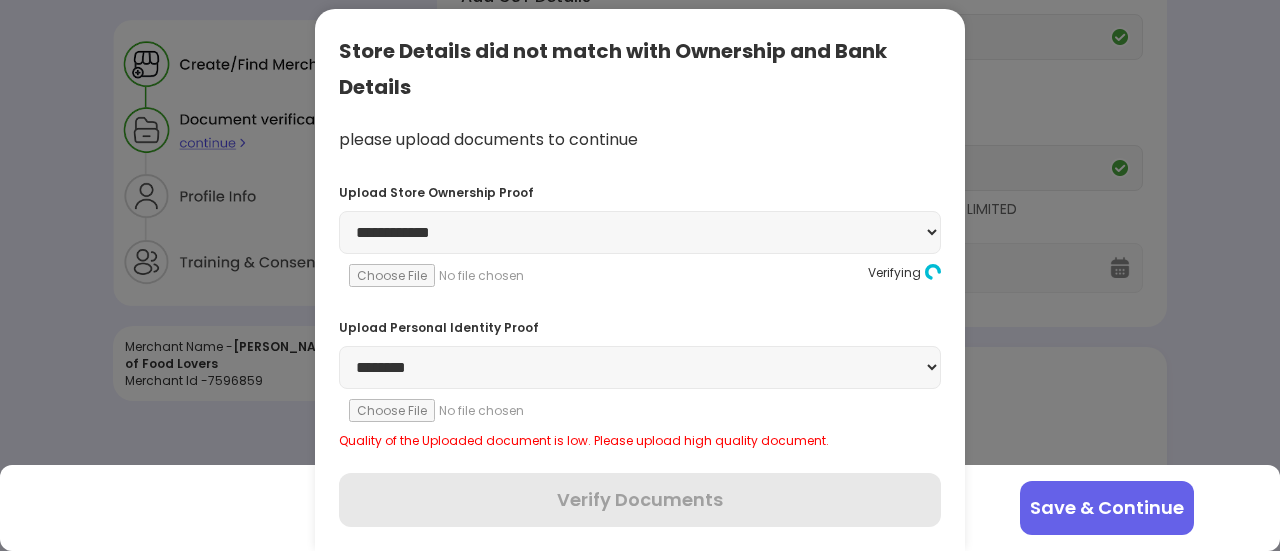 select on "**********" 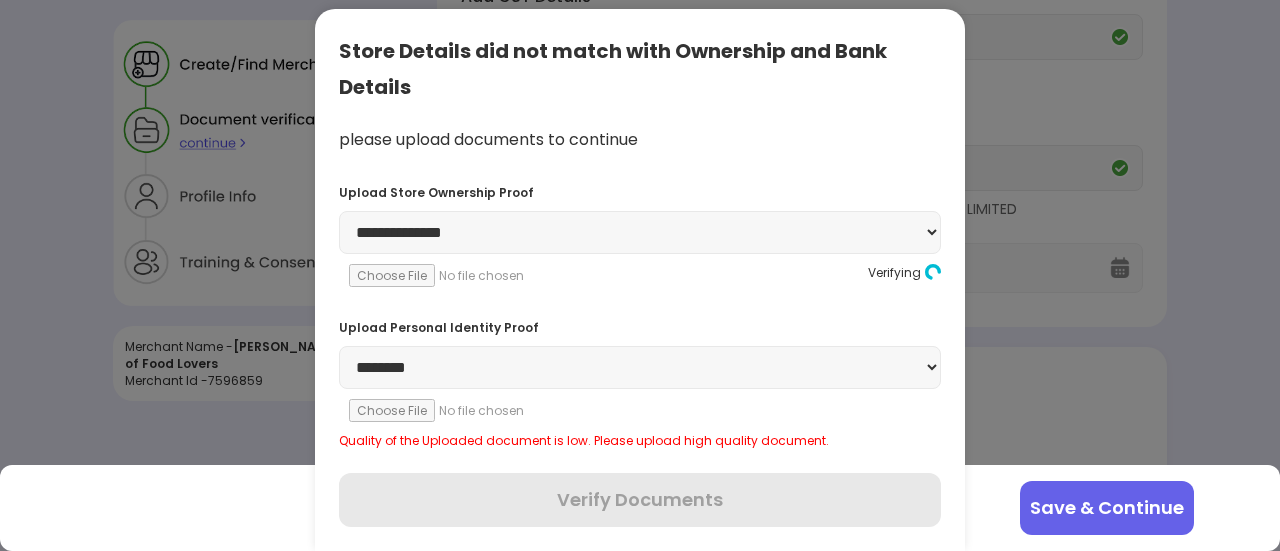 click on "**********" at bounding box center (640, 232) 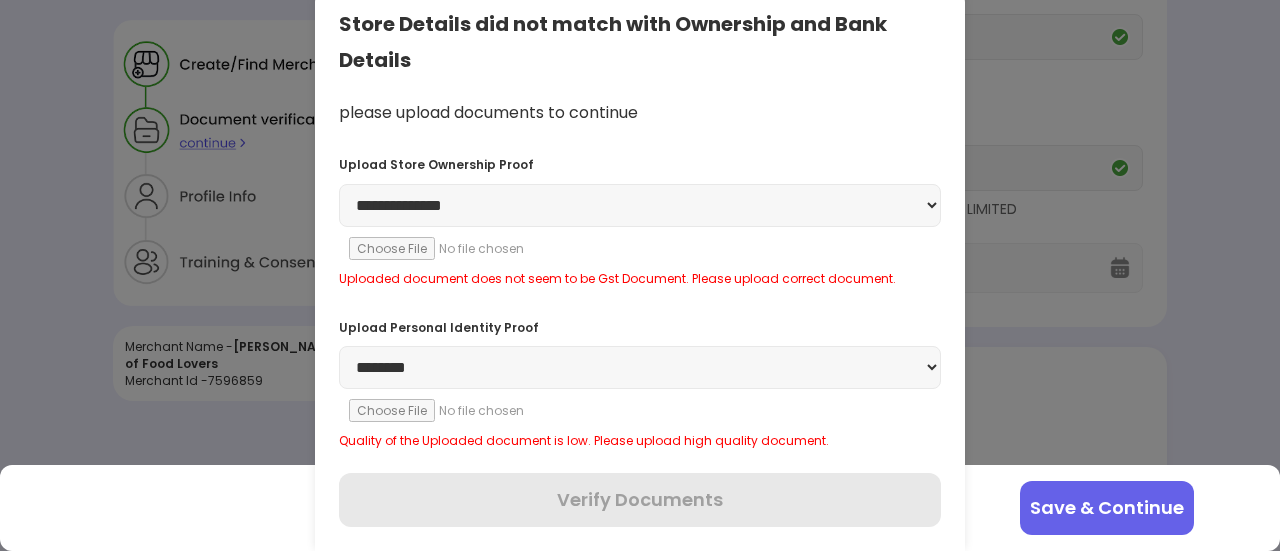 click on "**********" at bounding box center [640, 205] 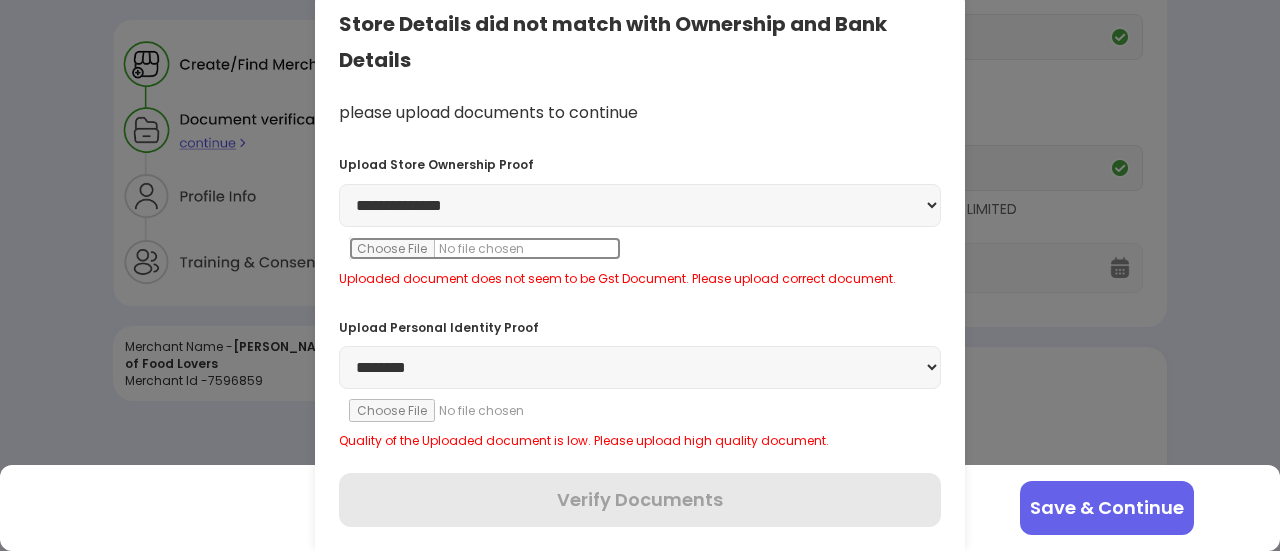 click at bounding box center (485, 248) 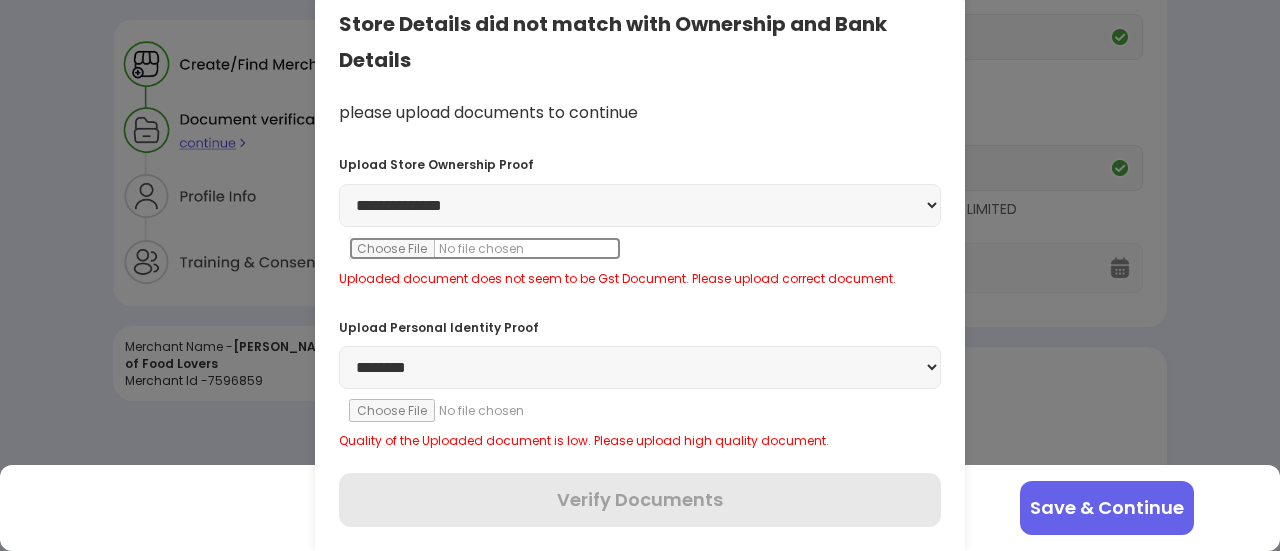 type on "**********" 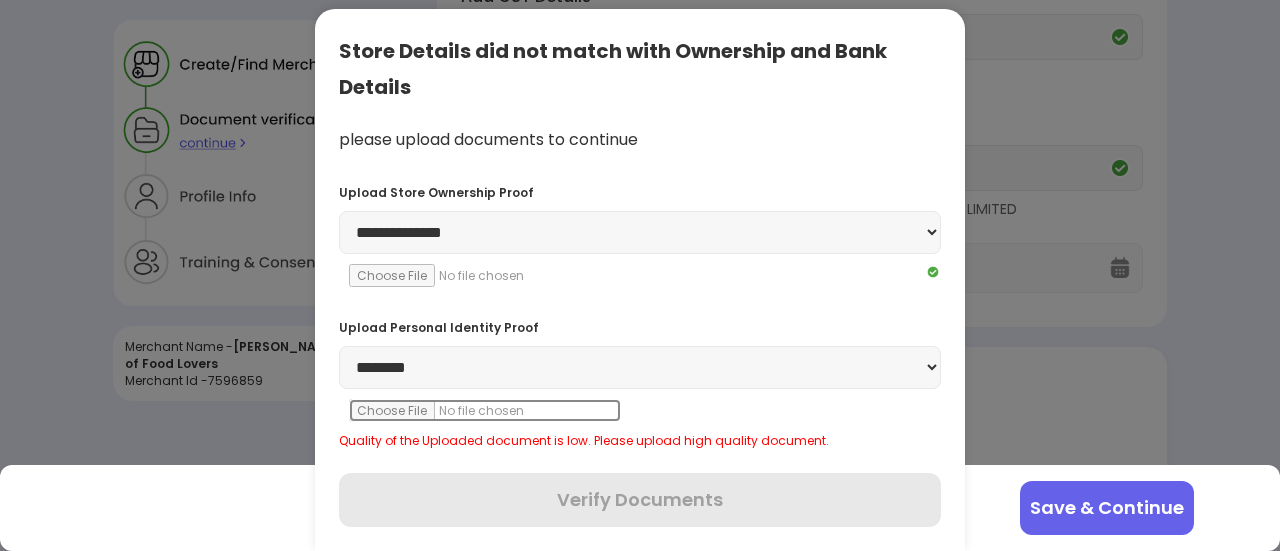 click at bounding box center [485, 410] 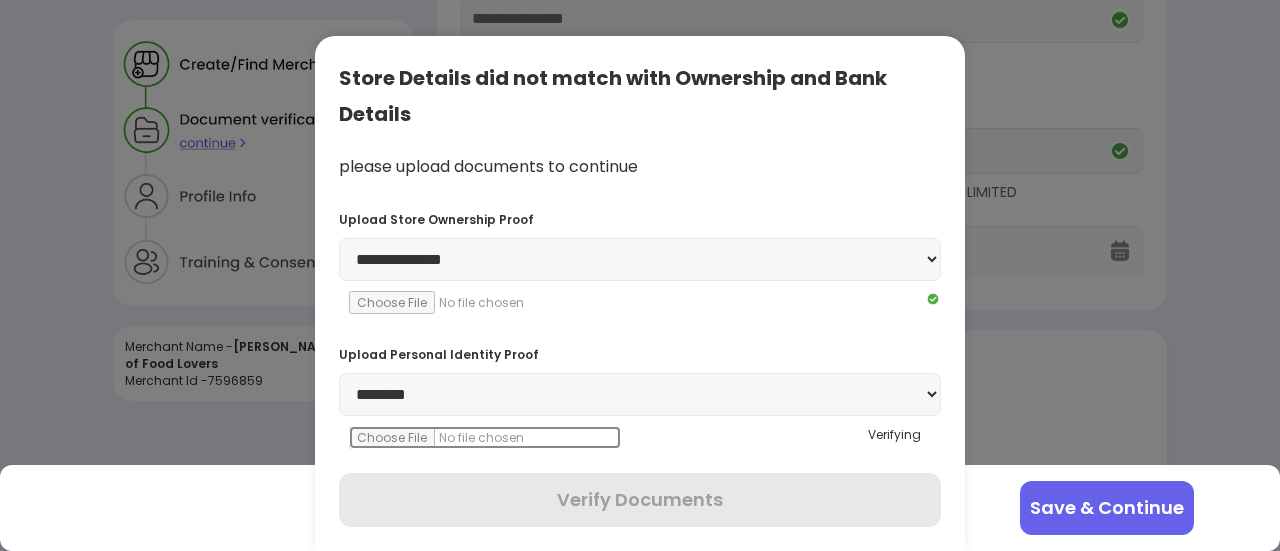 scroll, scrollTop: 163, scrollLeft: 0, axis: vertical 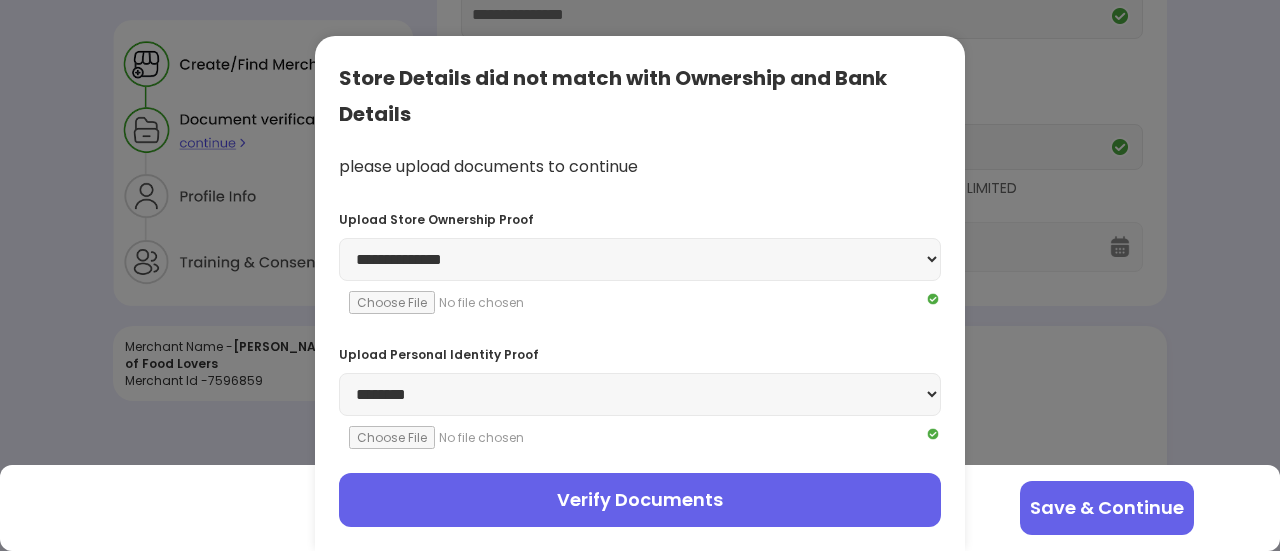 click on "Verify Documents" at bounding box center (640, 500) 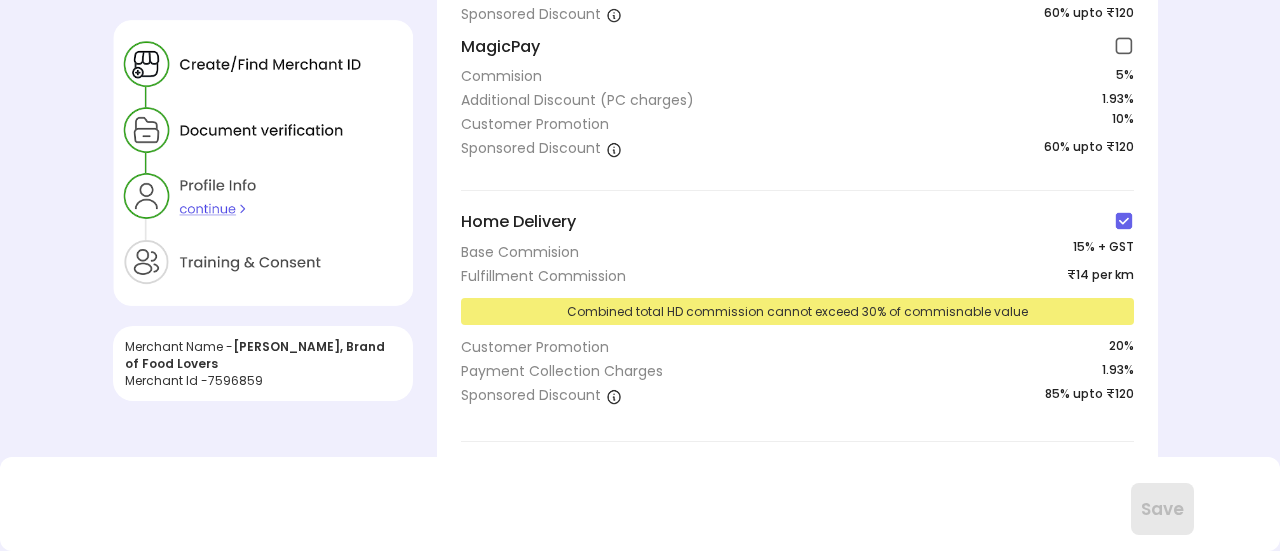 scroll, scrollTop: 244, scrollLeft: 0, axis: vertical 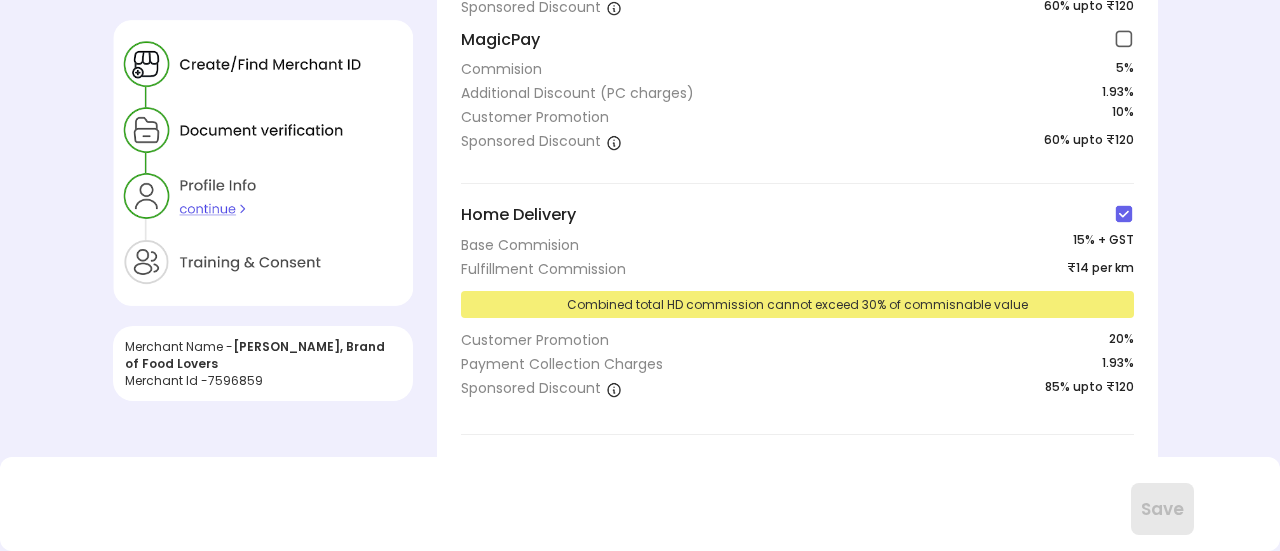click at bounding box center (1124, 214) 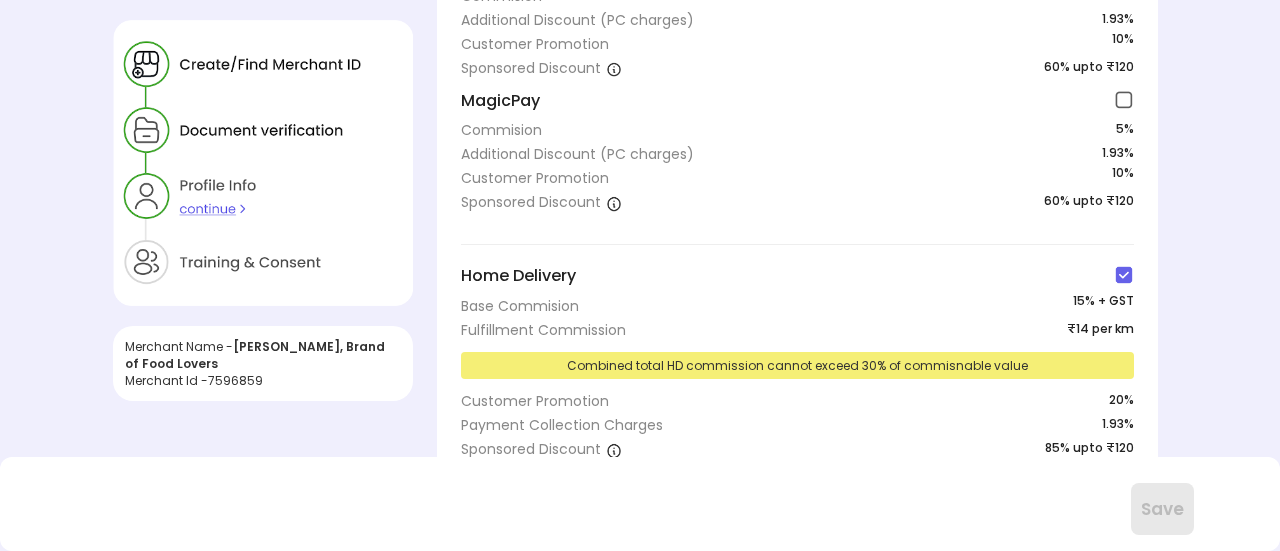 scroll, scrollTop: 187, scrollLeft: 0, axis: vertical 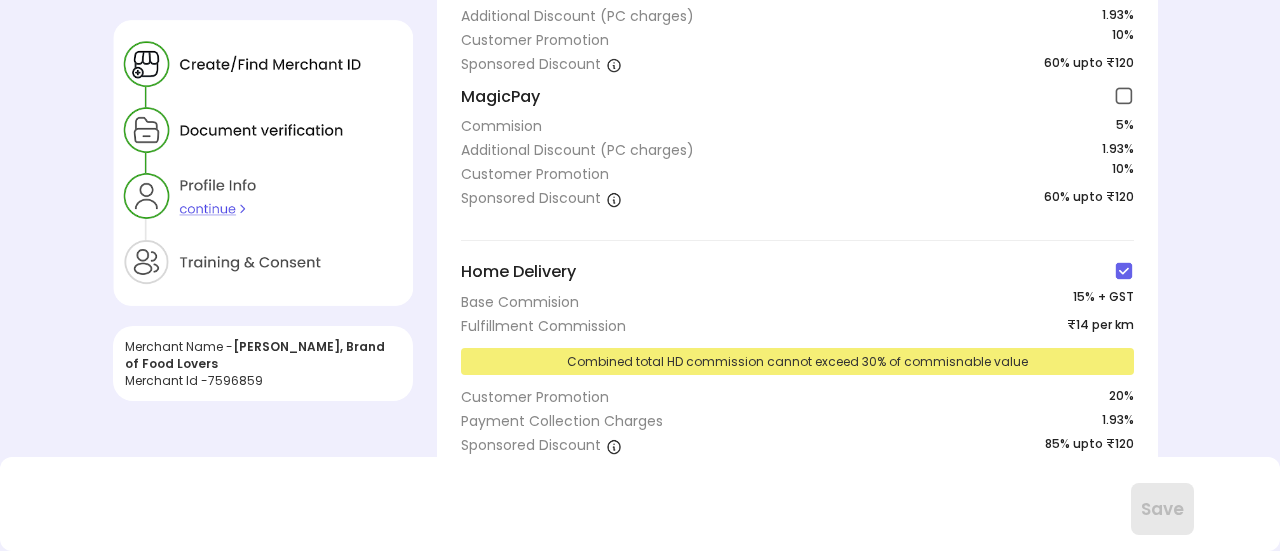 click at bounding box center [1124, 271] 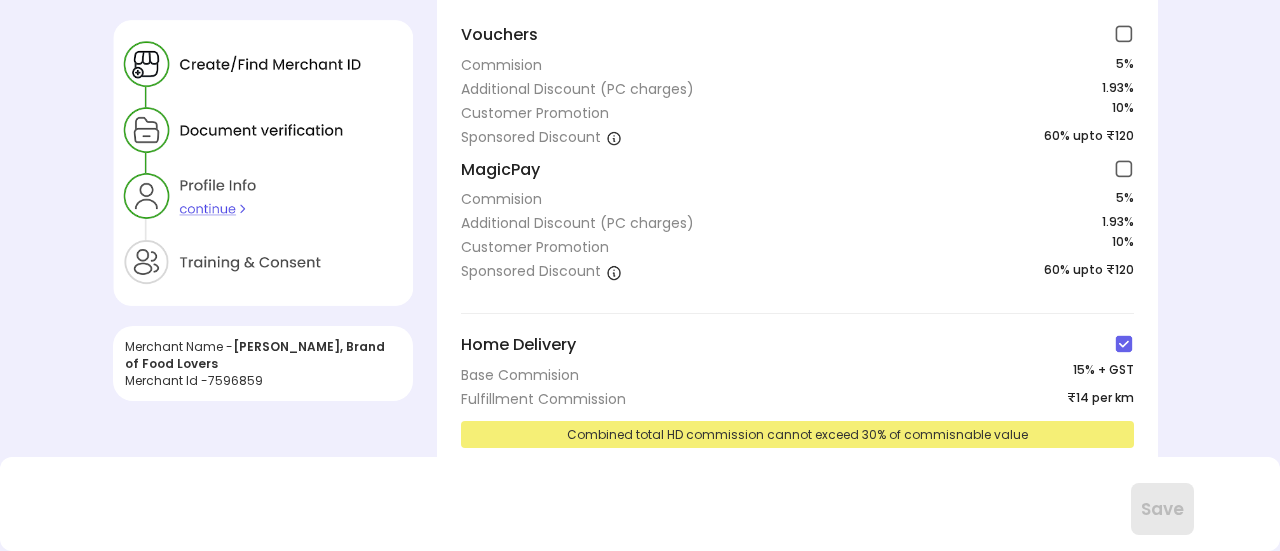scroll, scrollTop: 104, scrollLeft: 0, axis: vertical 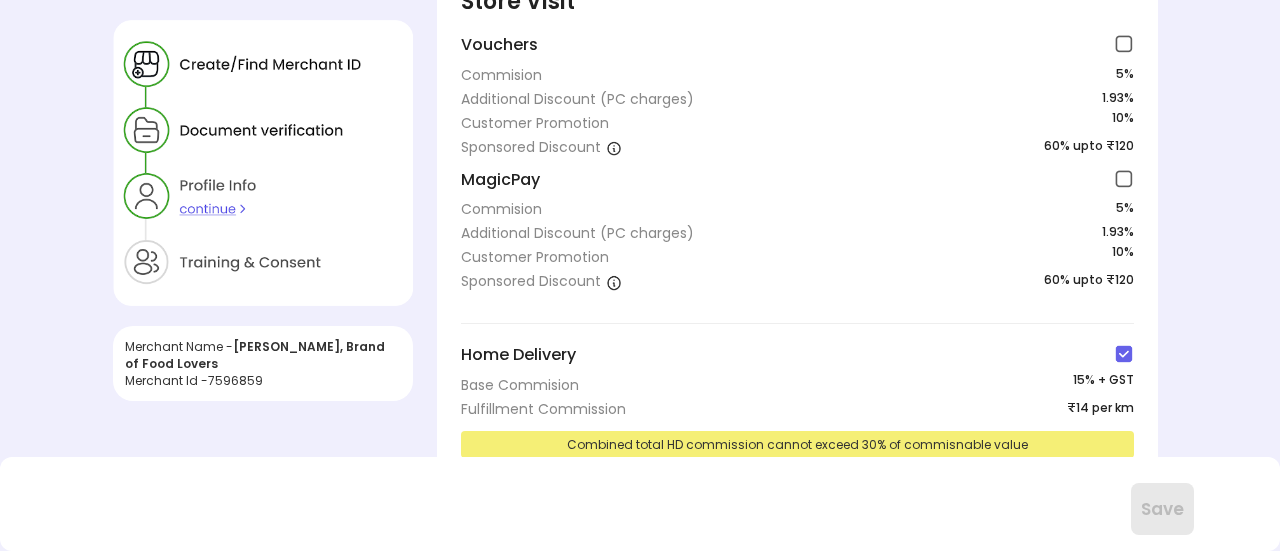 click at bounding box center (1124, 179) 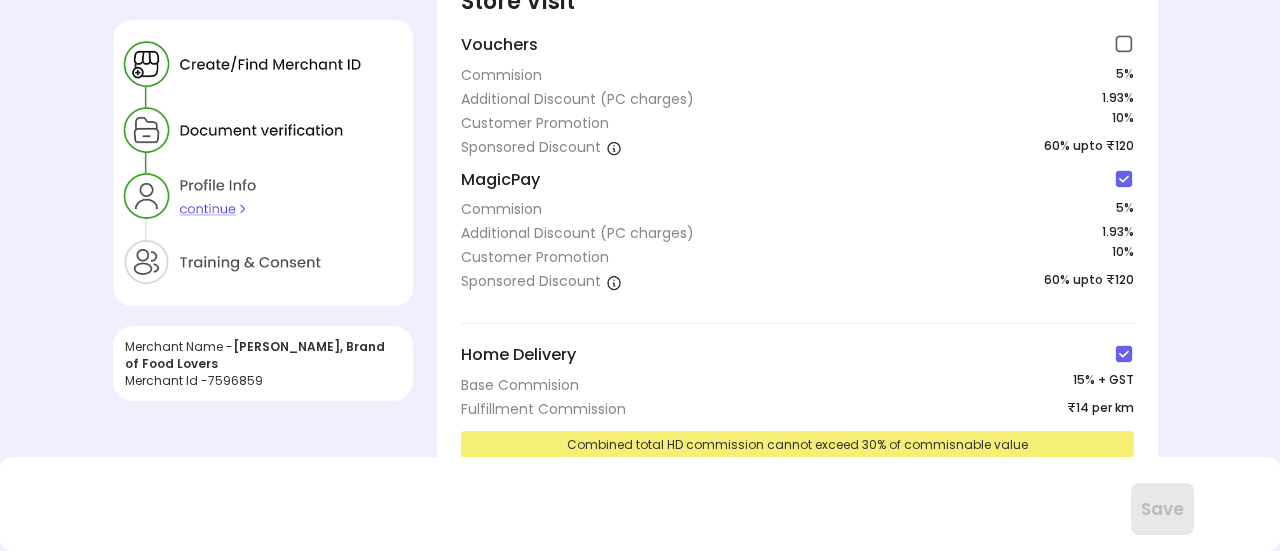 click at bounding box center [1124, 44] 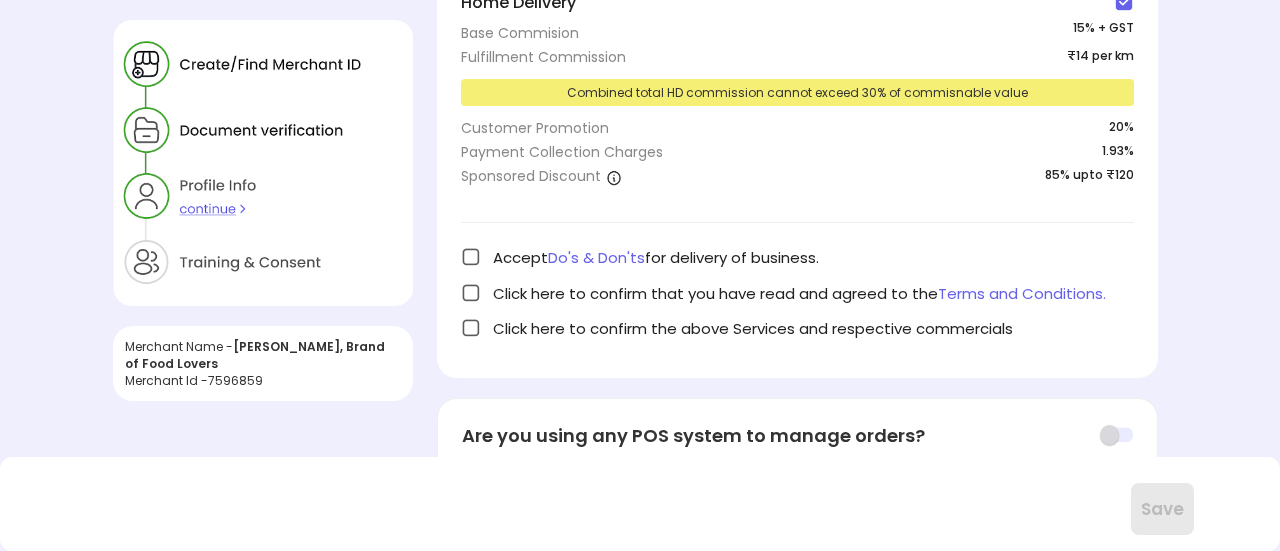 scroll, scrollTop: 457, scrollLeft: 0, axis: vertical 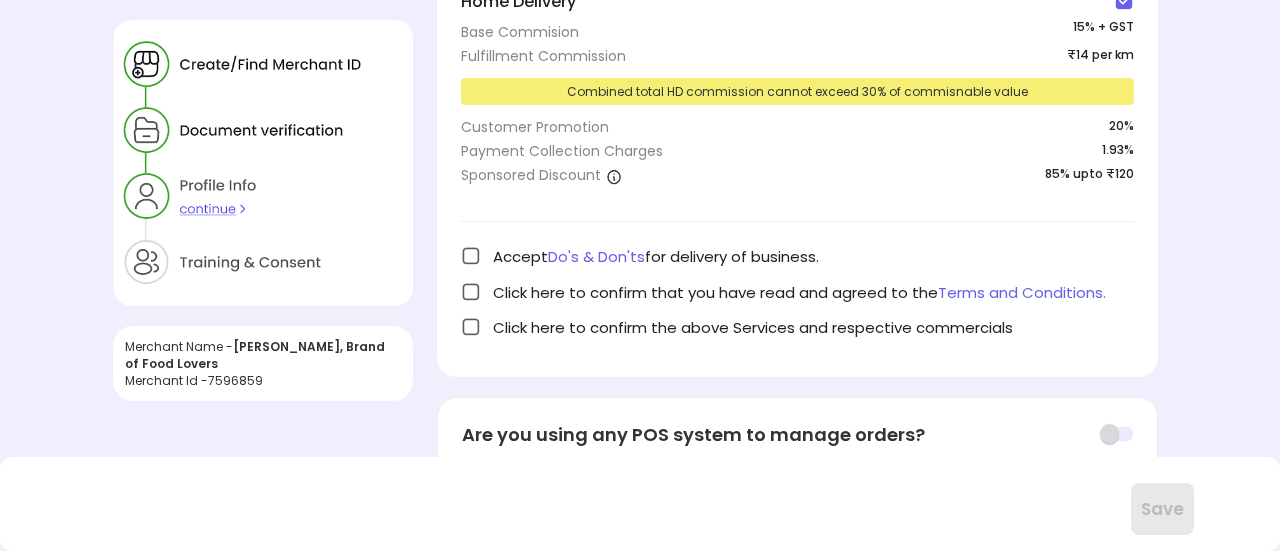 click at bounding box center [471, 256] 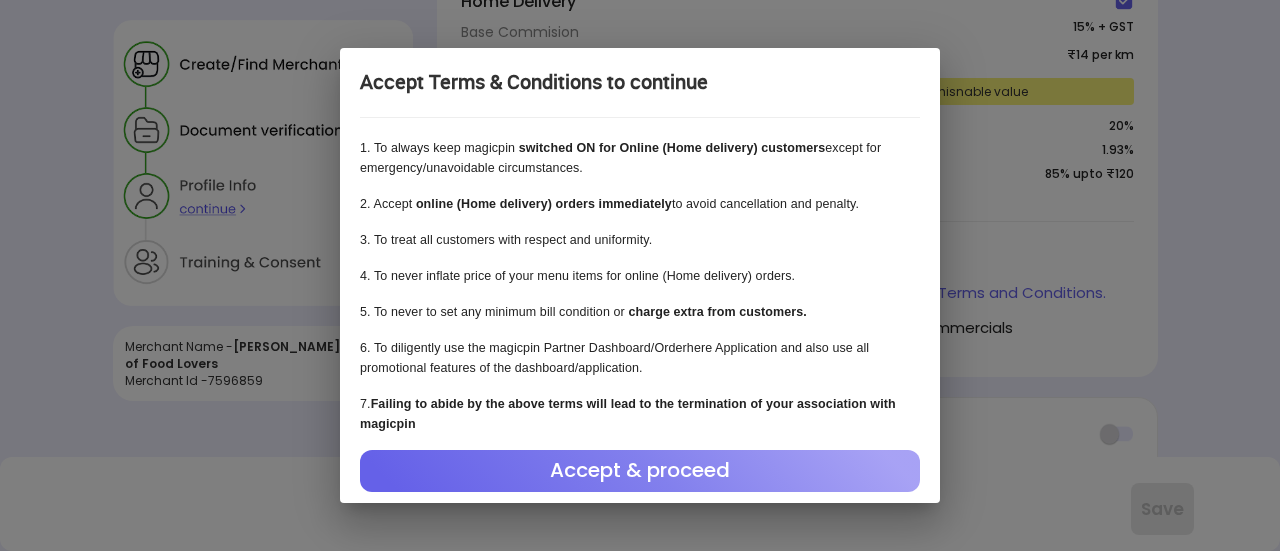 click on "Accept & proceed" at bounding box center [640, 471] 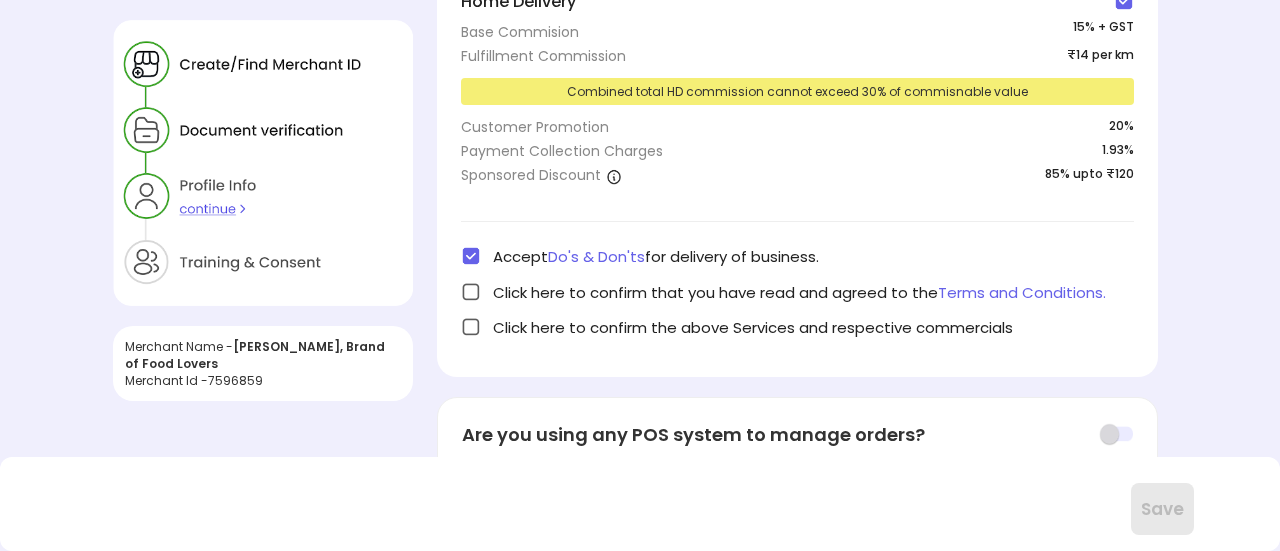 click at bounding box center [471, 292] 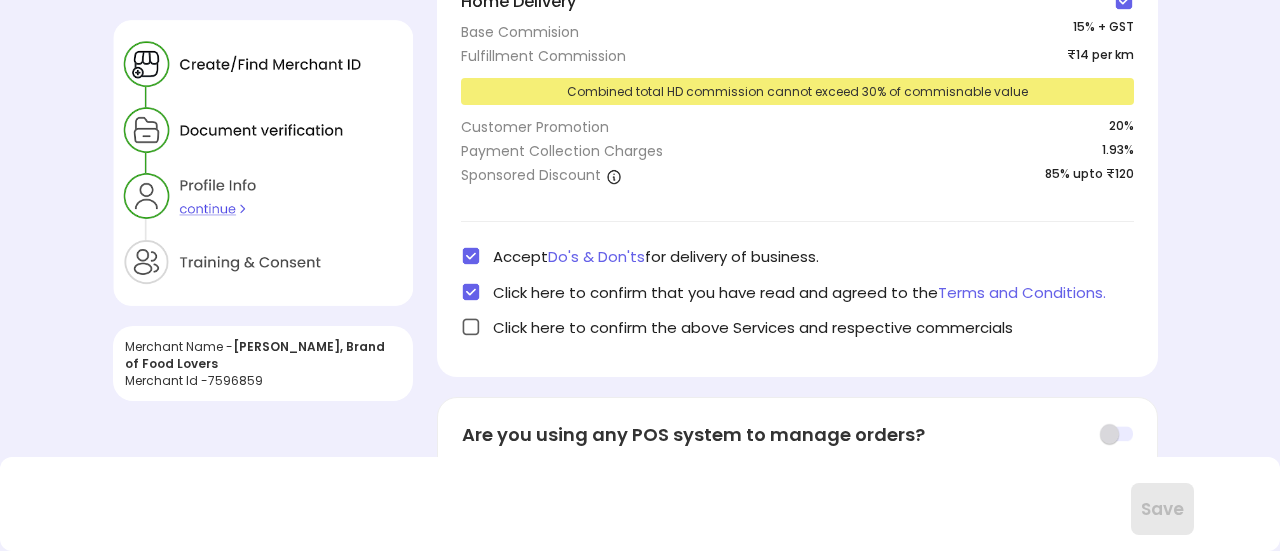 click at bounding box center [471, 327] 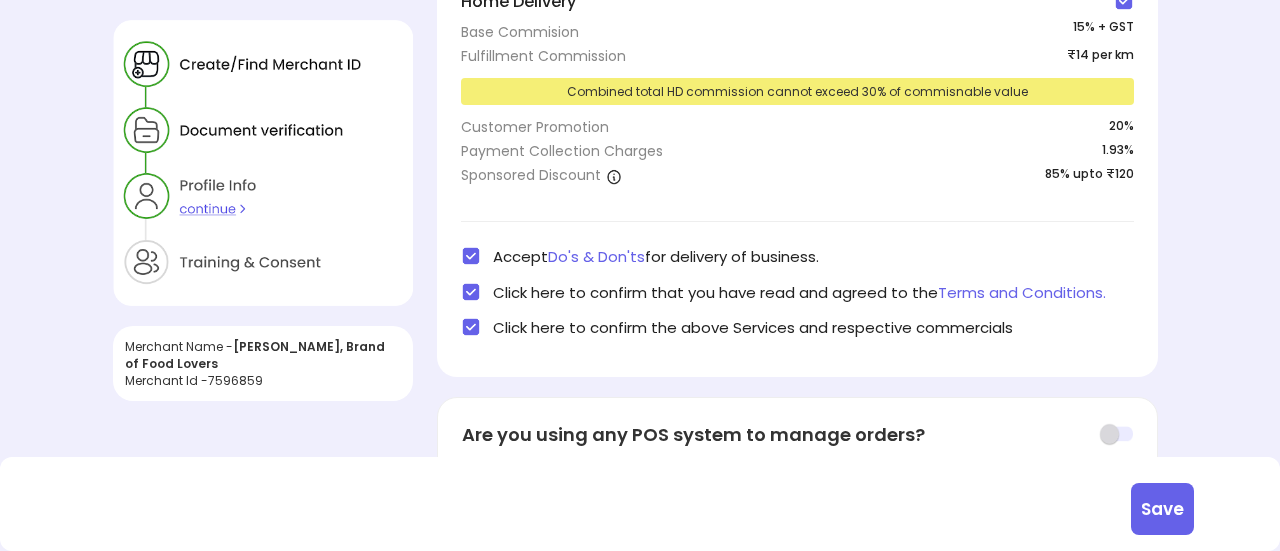 click at bounding box center [471, 327] 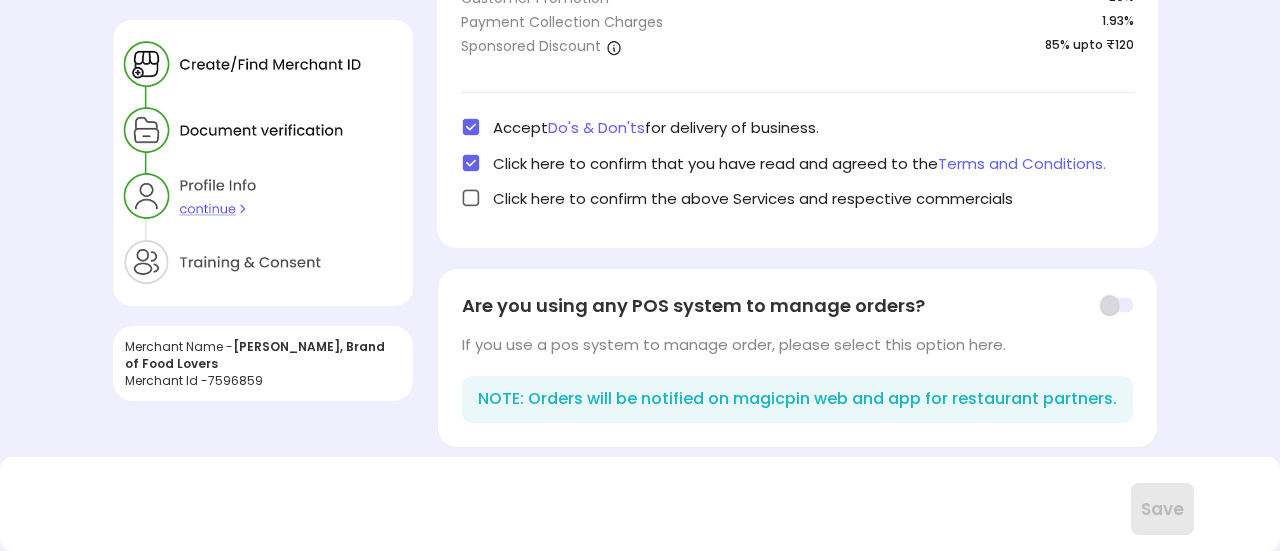 scroll, scrollTop: 591, scrollLeft: 0, axis: vertical 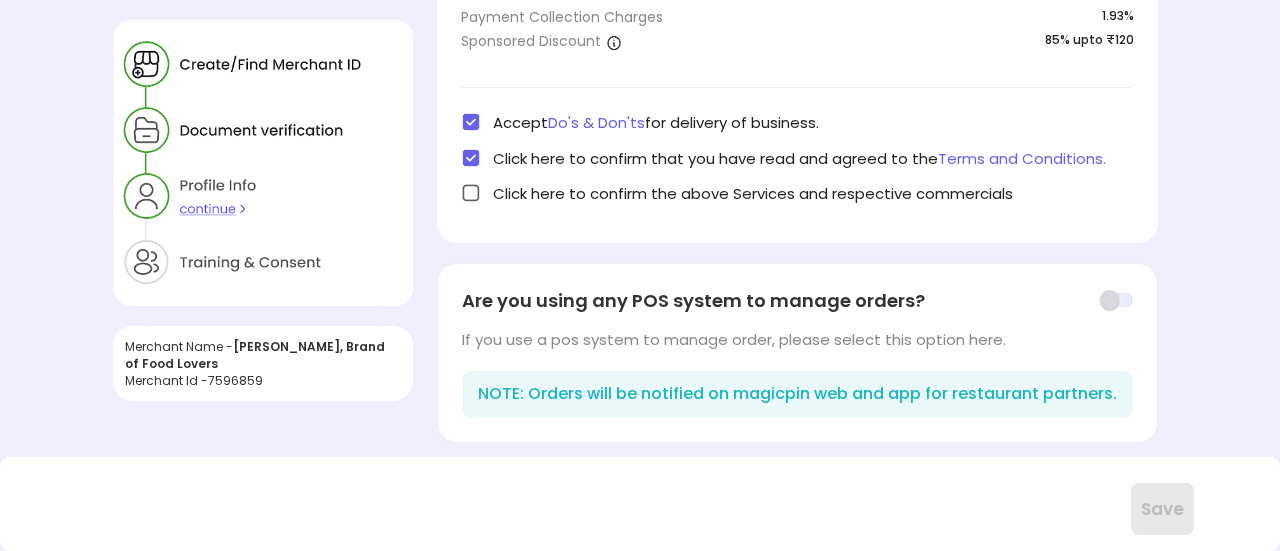 click on "Accept  Do's & Don'ts  for delivery of business. Click here to confirm that you have read and agreed to the  Terms and Conditions. Click here to confirm the above Services and respective commercials" at bounding box center (797, 165) 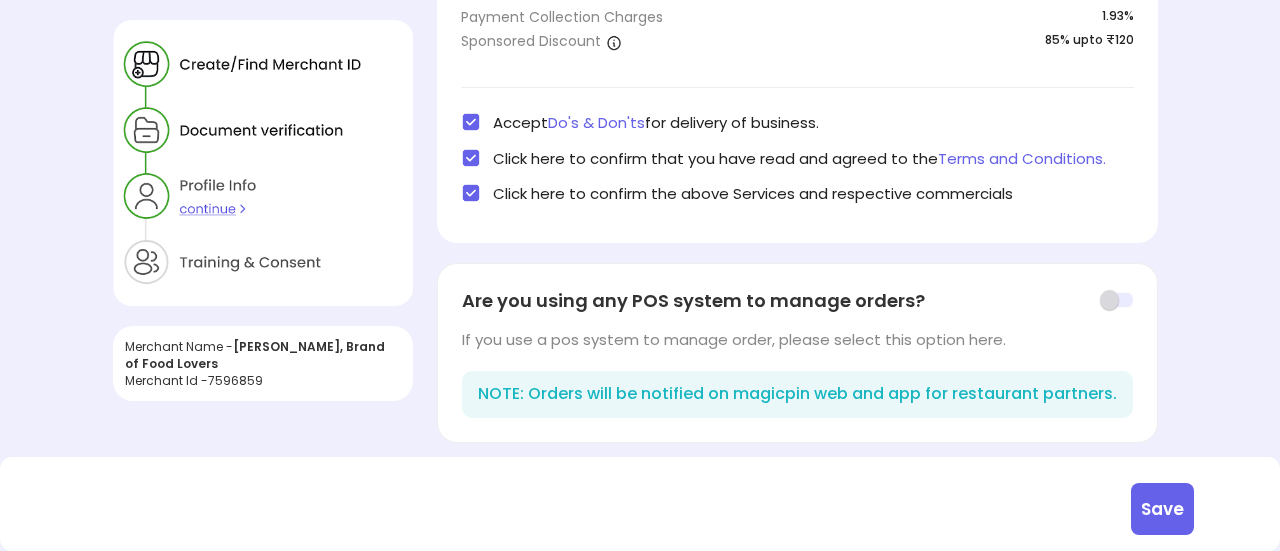 click at bounding box center [1116, 300] 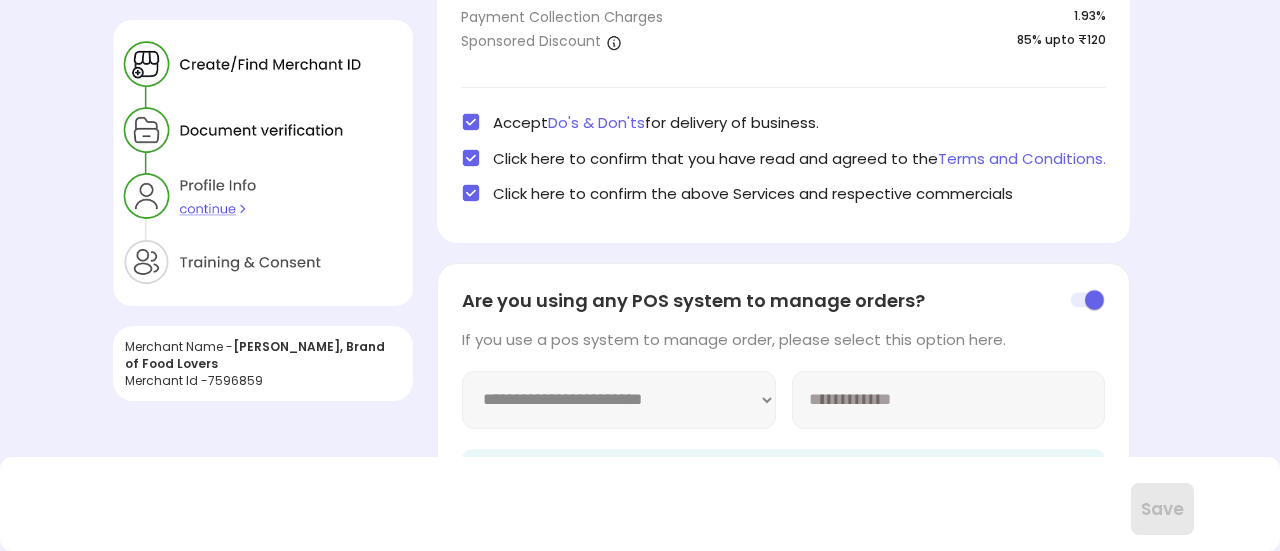 click on "**********" at bounding box center [619, 400] 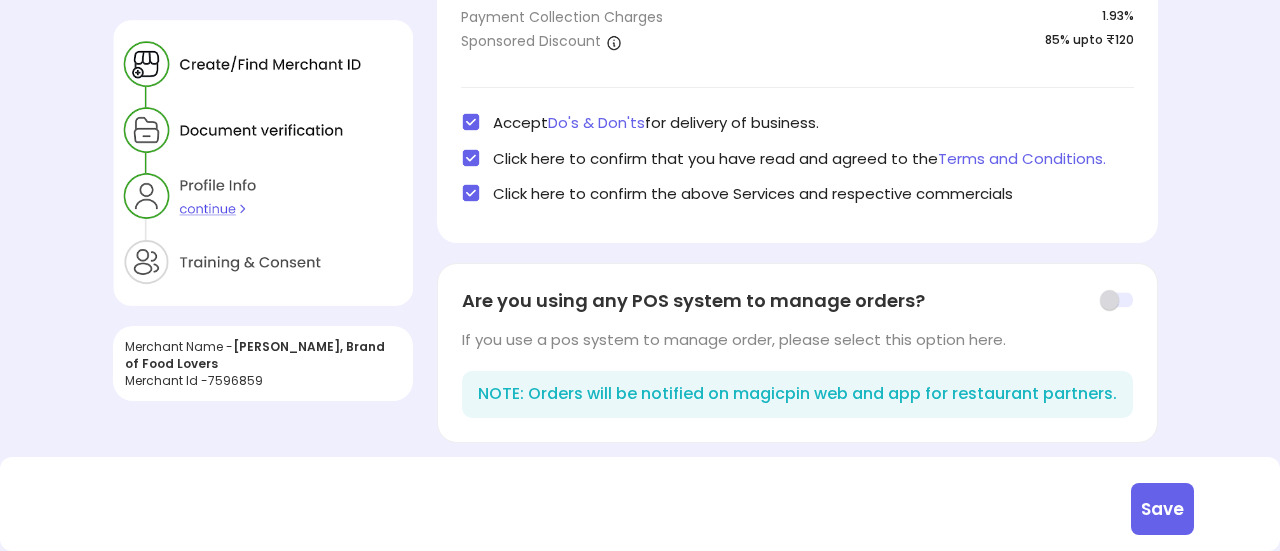 click at bounding box center (1116, 300) 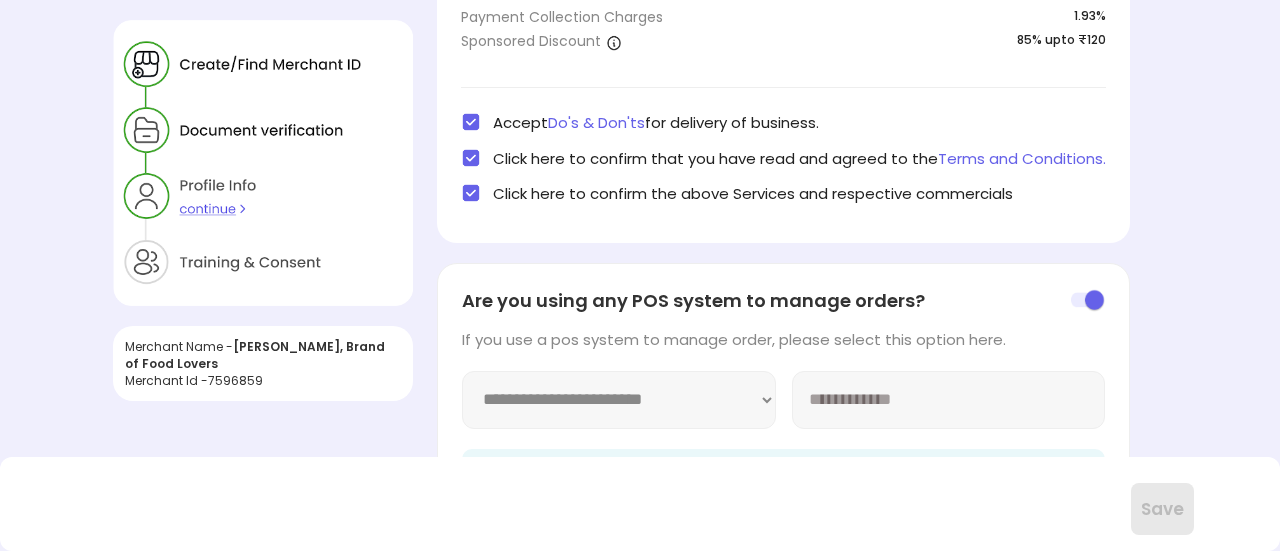 click on "**********" at bounding box center (619, 400) 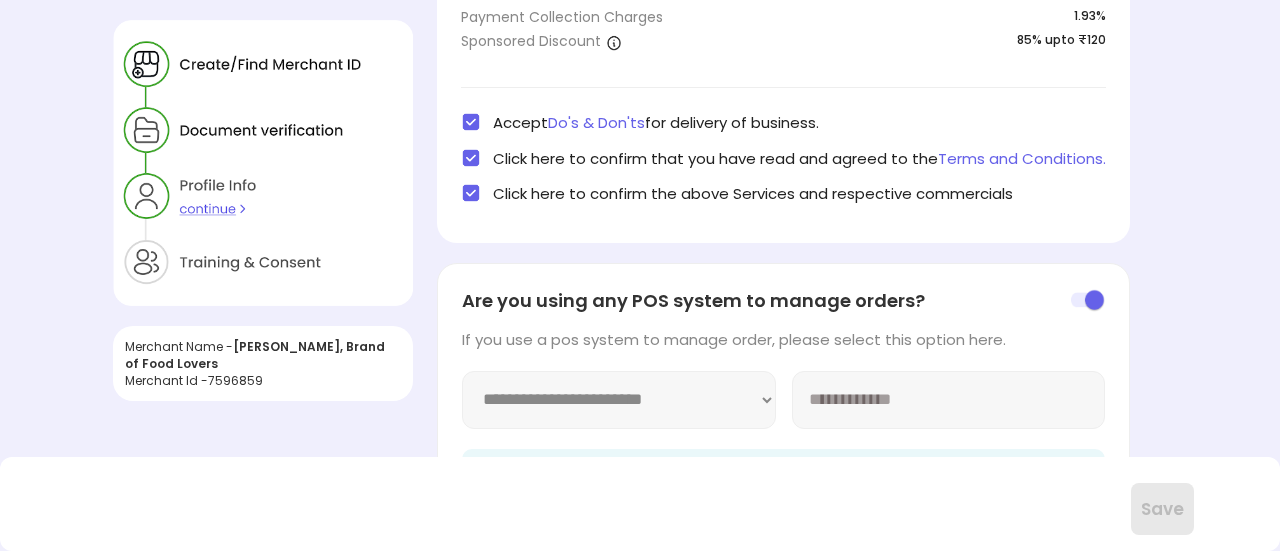 click on "**********" at bounding box center (619, 400) 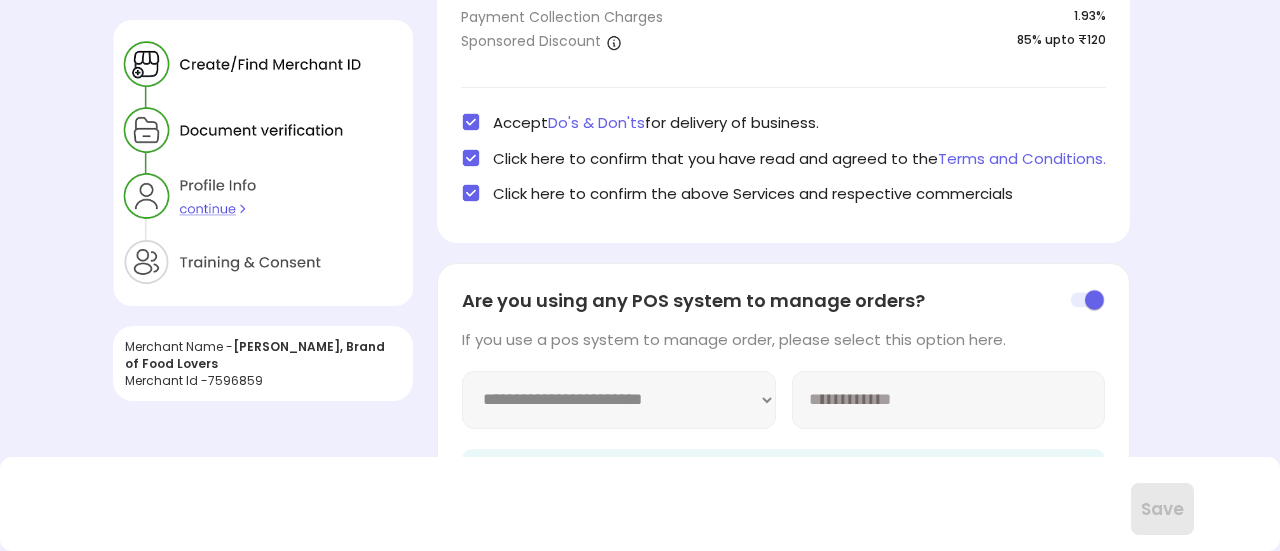 click at bounding box center [1088, 300] 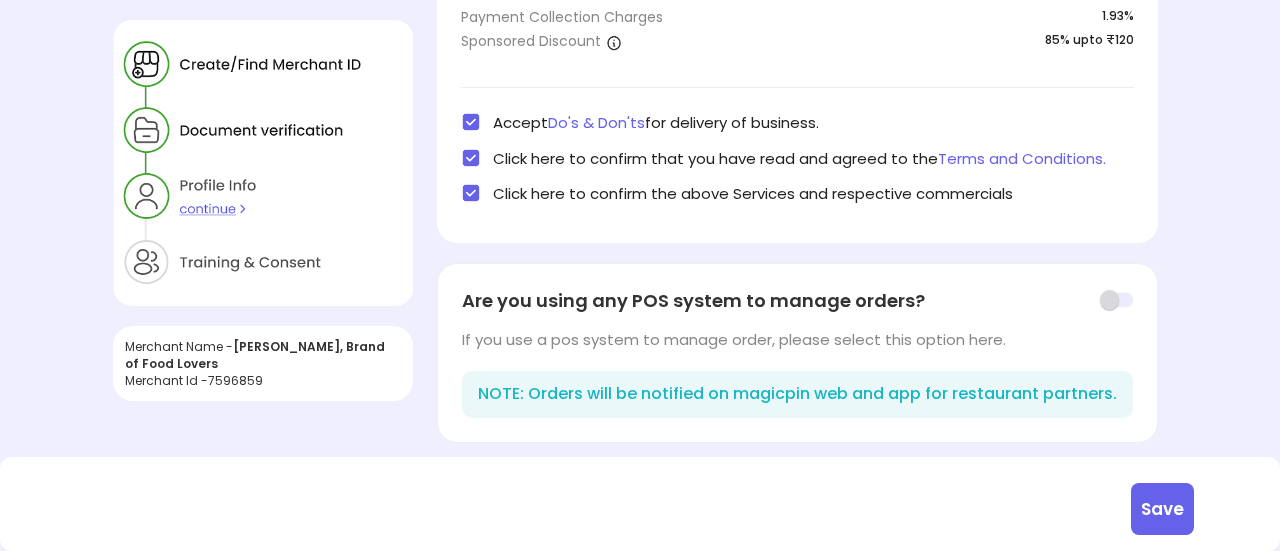 click on "Save" at bounding box center [1162, 509] 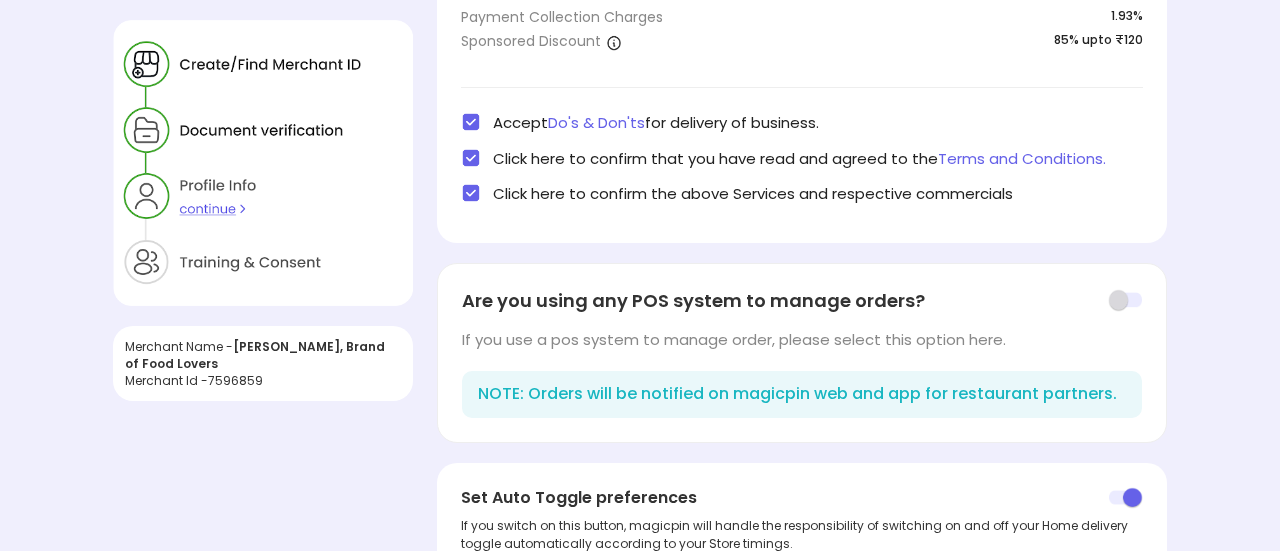 scroll, scrollTop: 748, scrollLeft: 0, axis: vertical 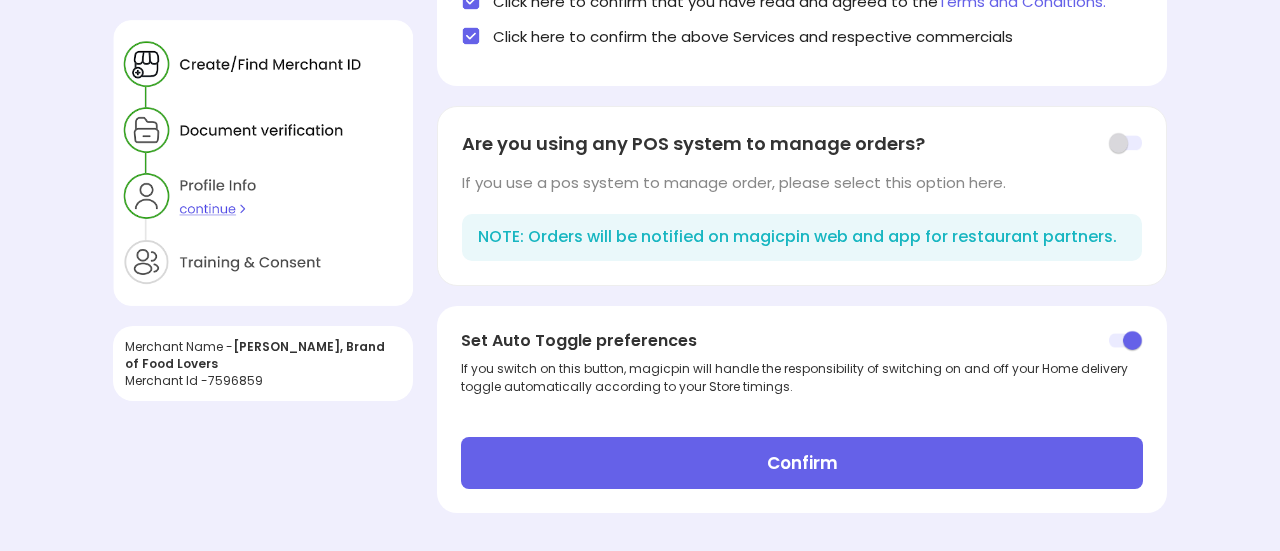 click on "Confirm" at bounding box center (802, 463) 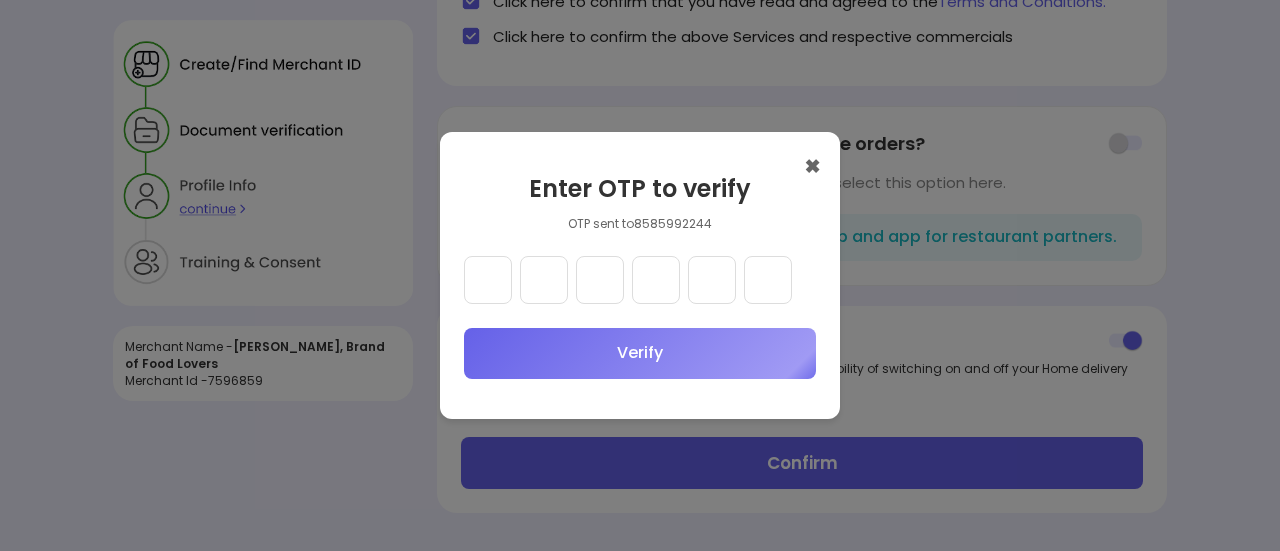 click at bounding box center (488, 280) 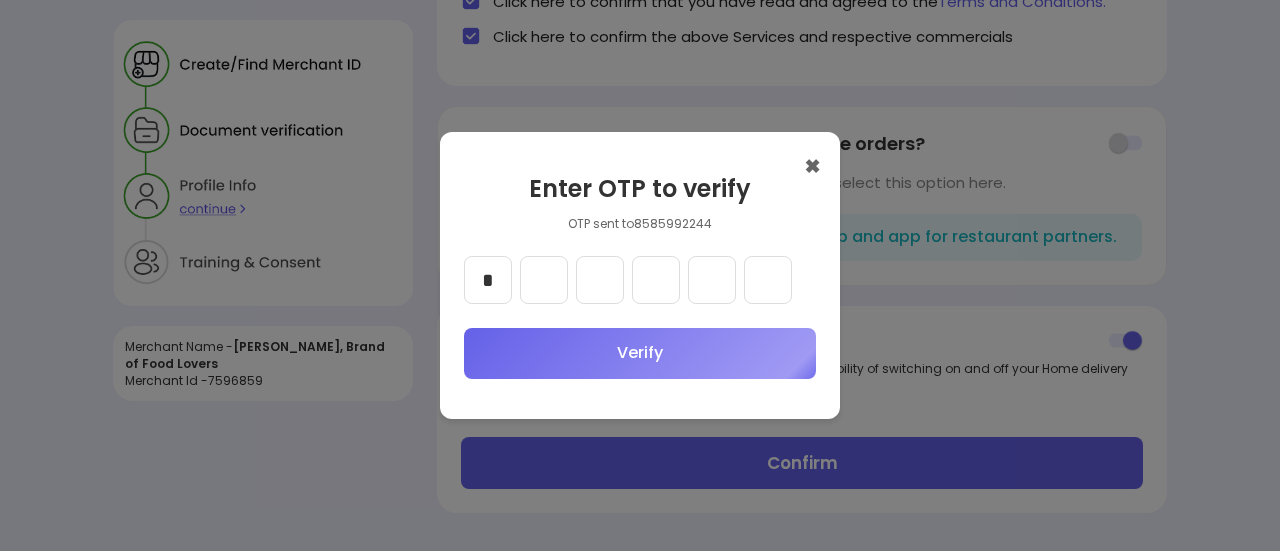 type on "*" 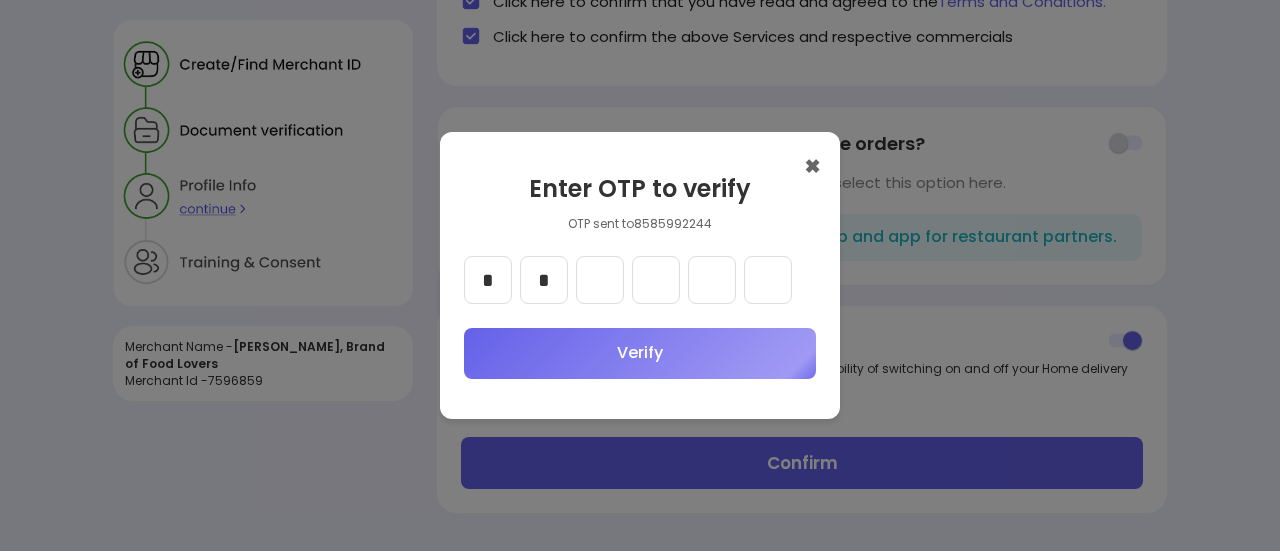 type on "*" 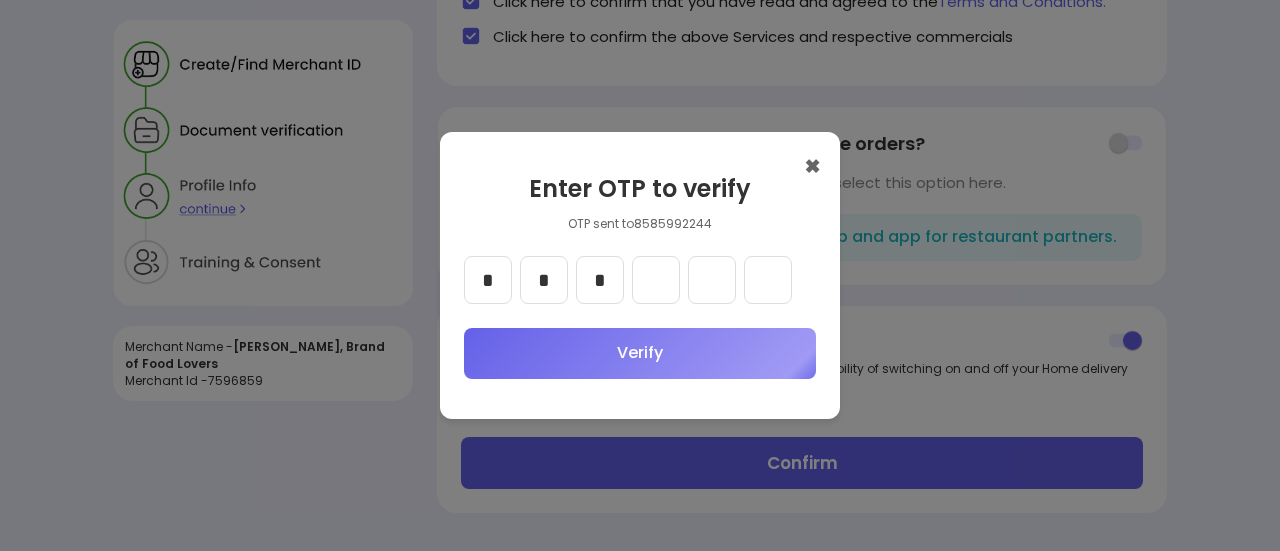 type on "*" 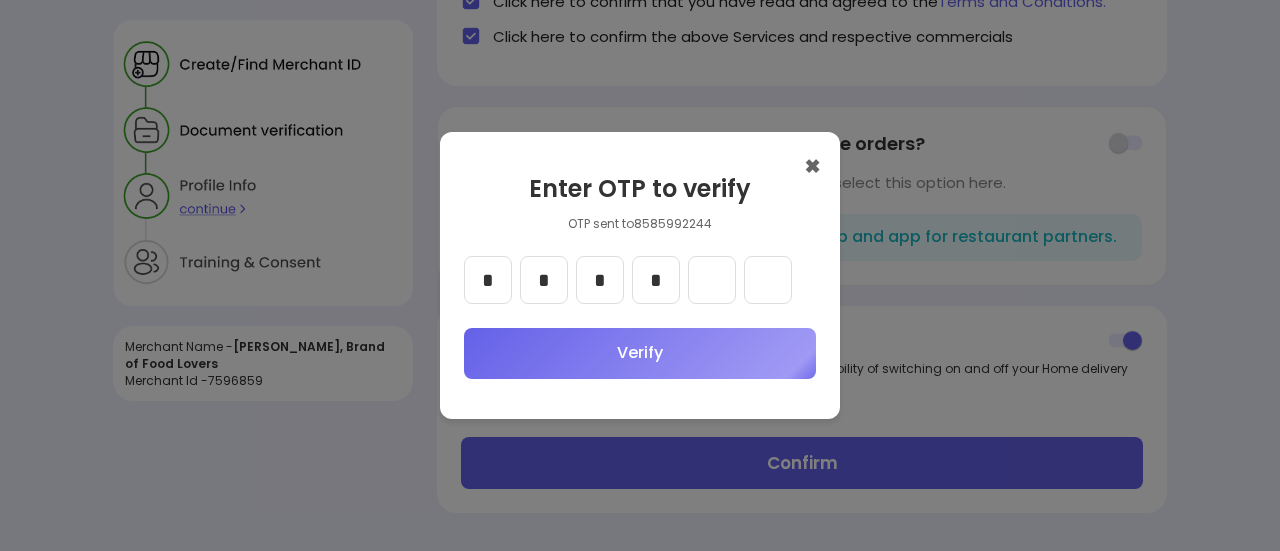 type on "*" 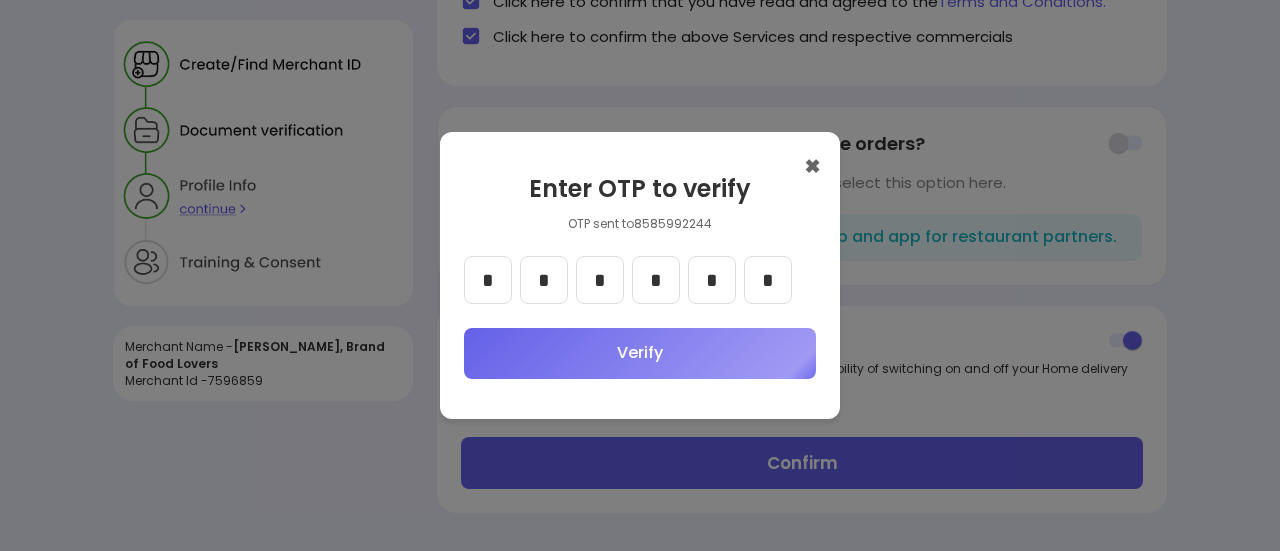 type on "*" 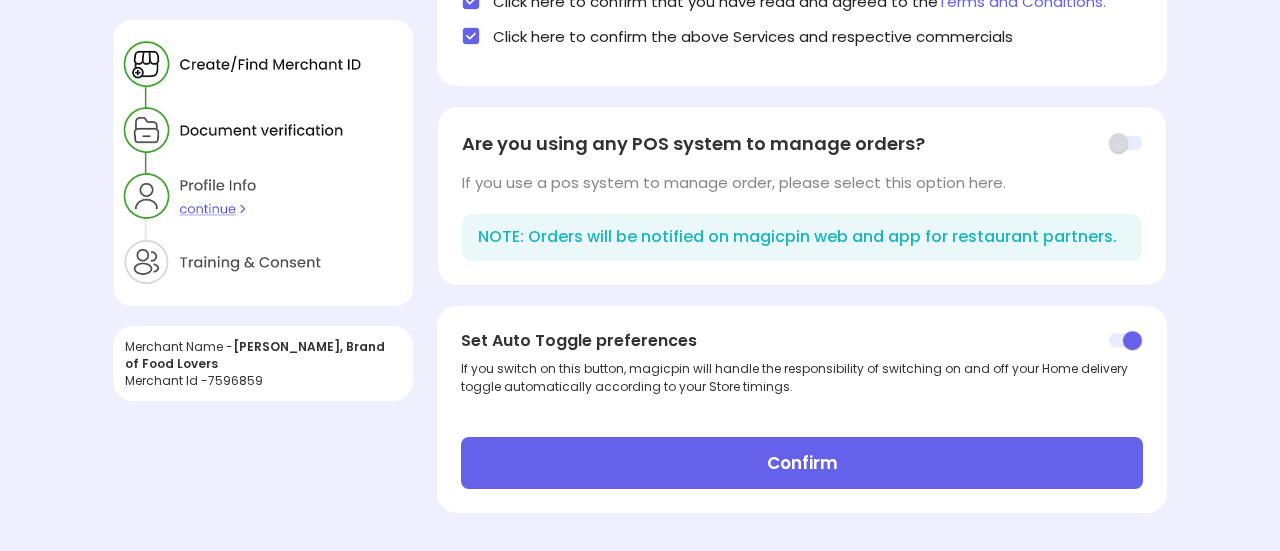 click on "Confirm" at bounding box center (802, 463) 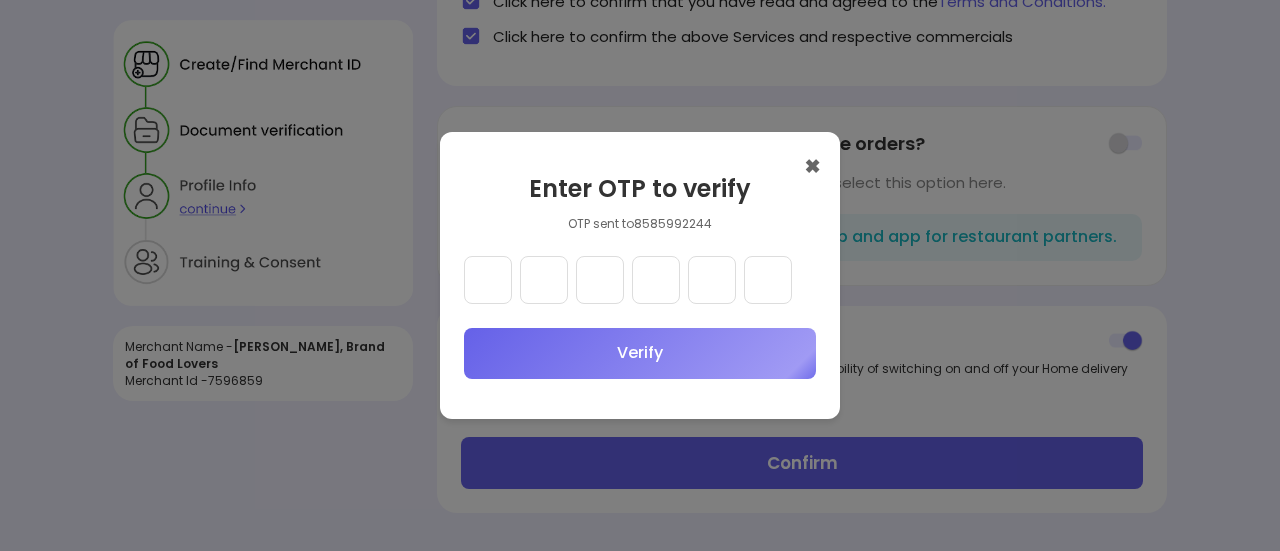 click on "✖" at bounding box center (812, 166) 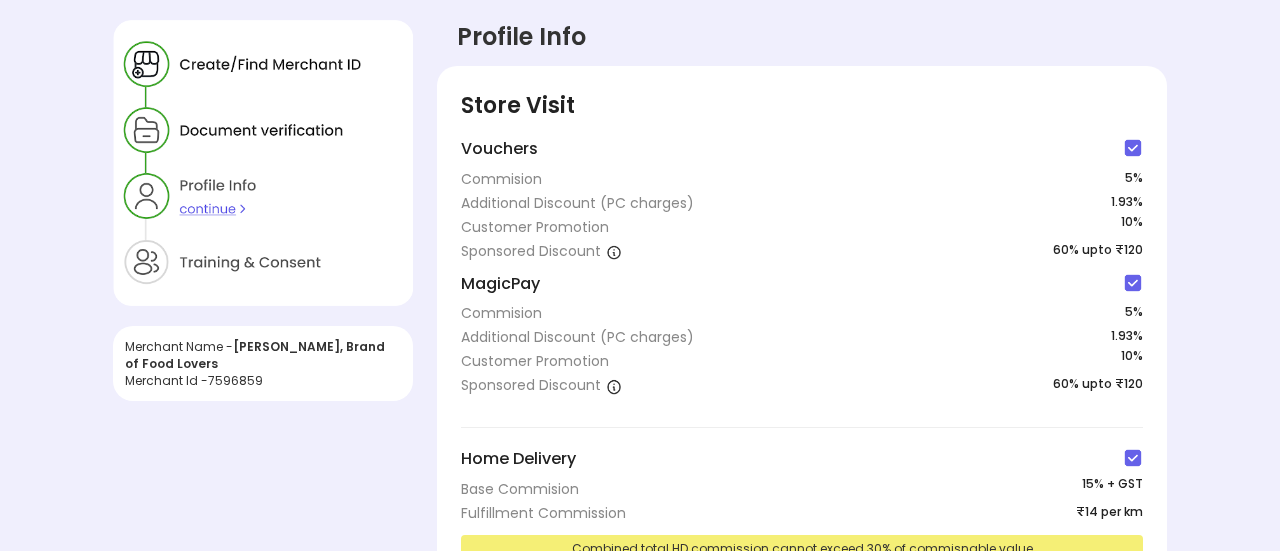 scroll, scrollTop: 748, scrollLeft: 0, axis: vertical 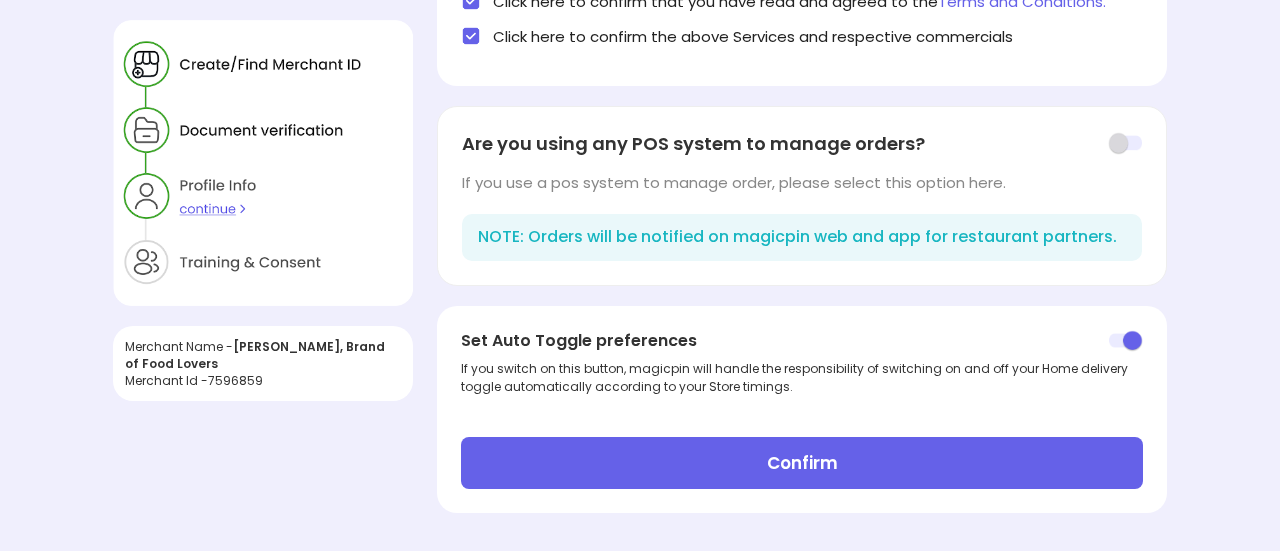 click on "Confirm" at bounding box center [802, 463] 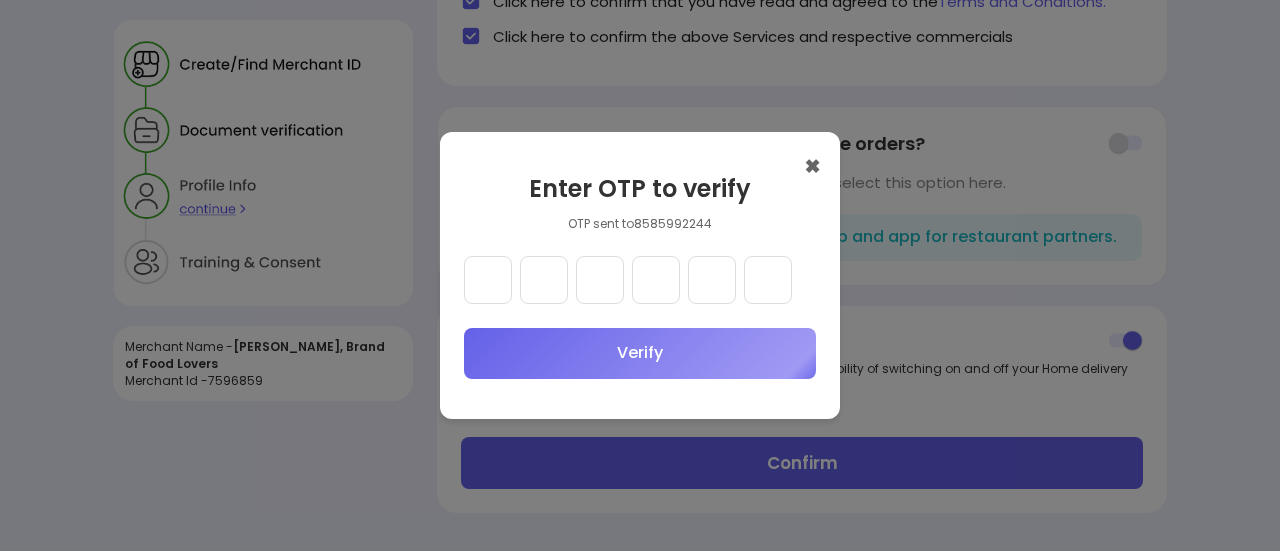 click at bounding box center (488, 280) 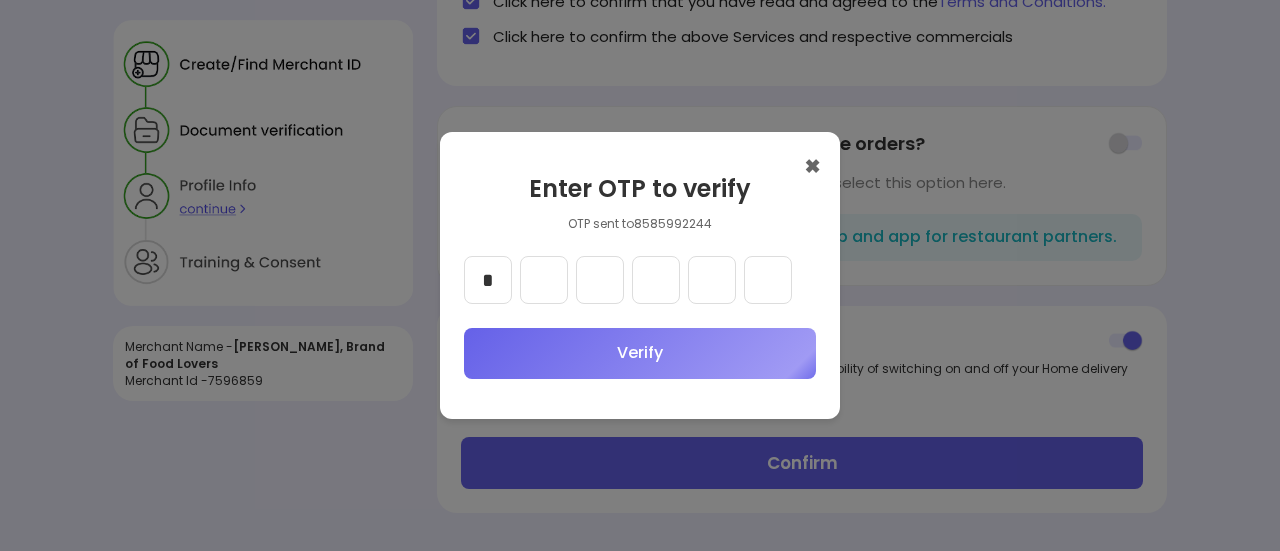 type on "*" 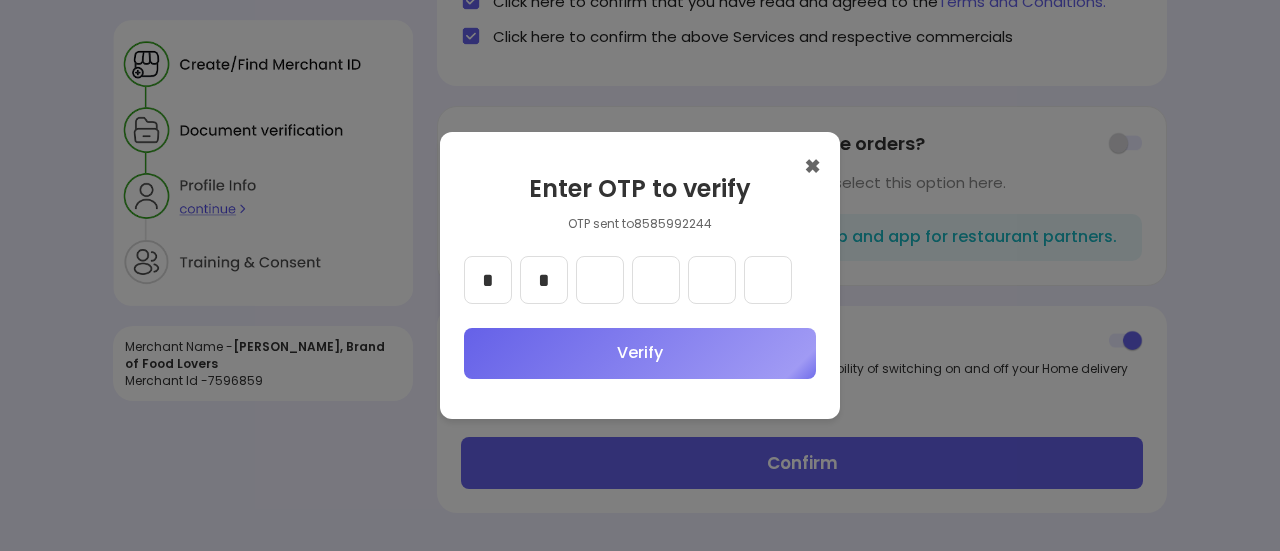 type on "*" 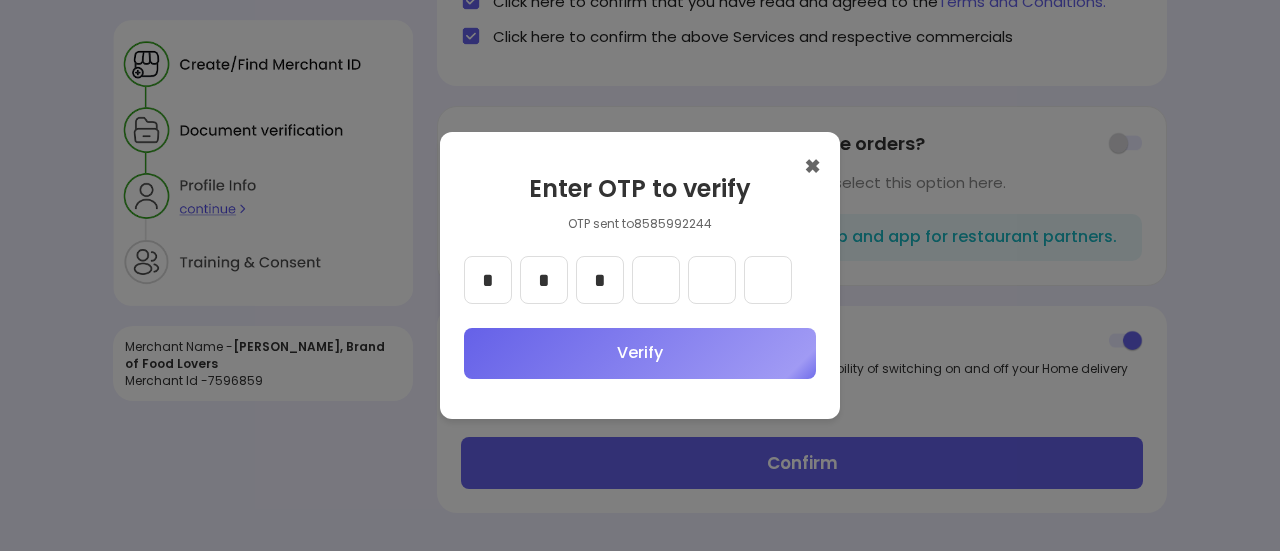 type on "*" 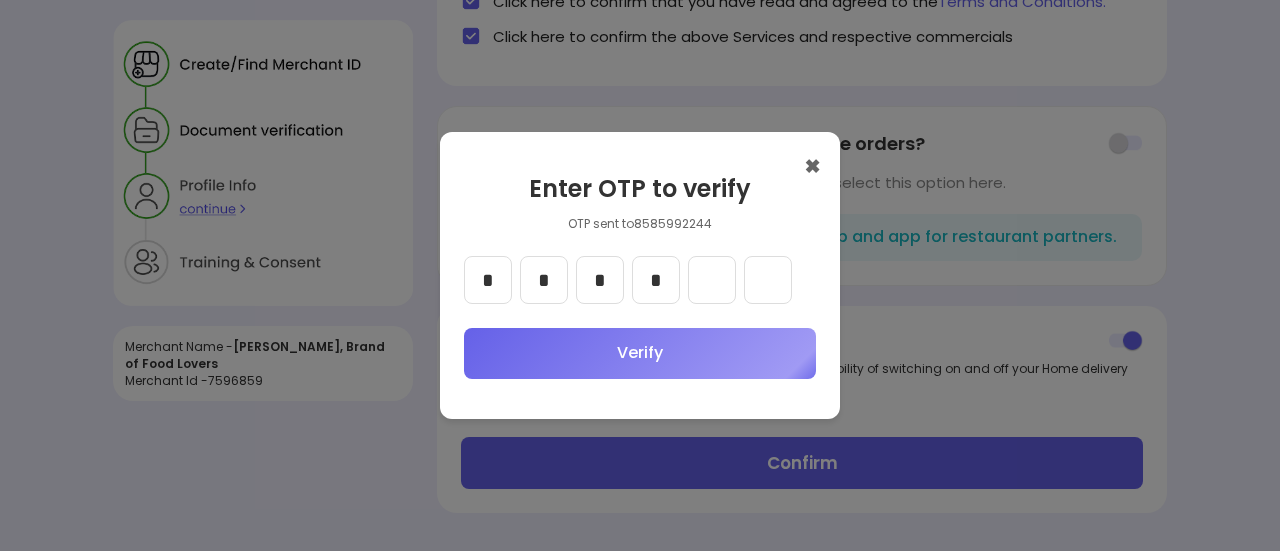 type on "*" 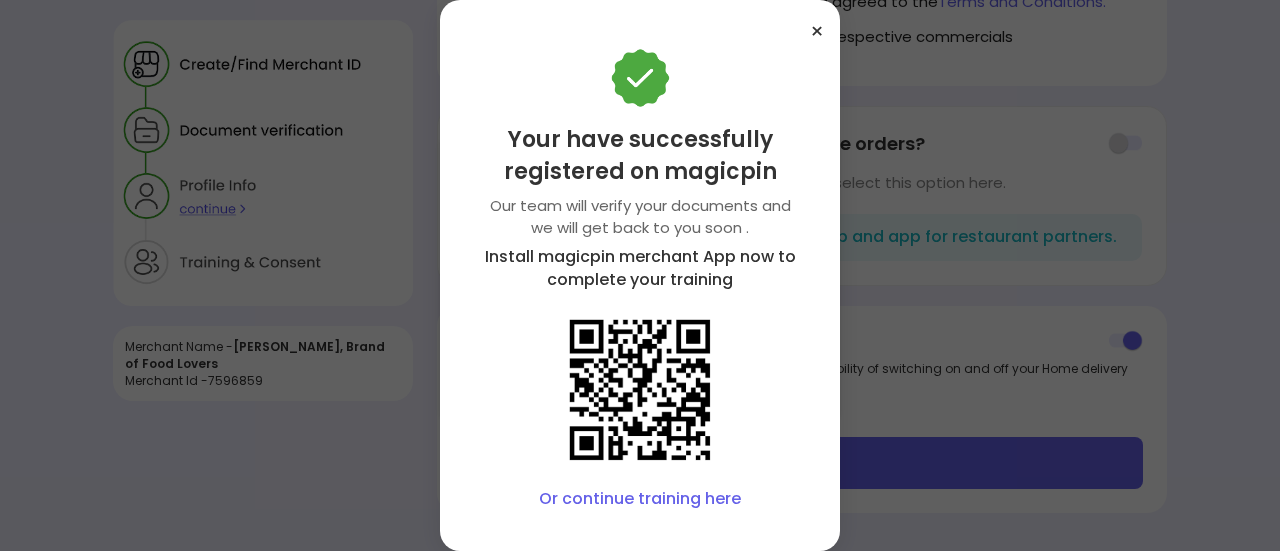 type on "*" 